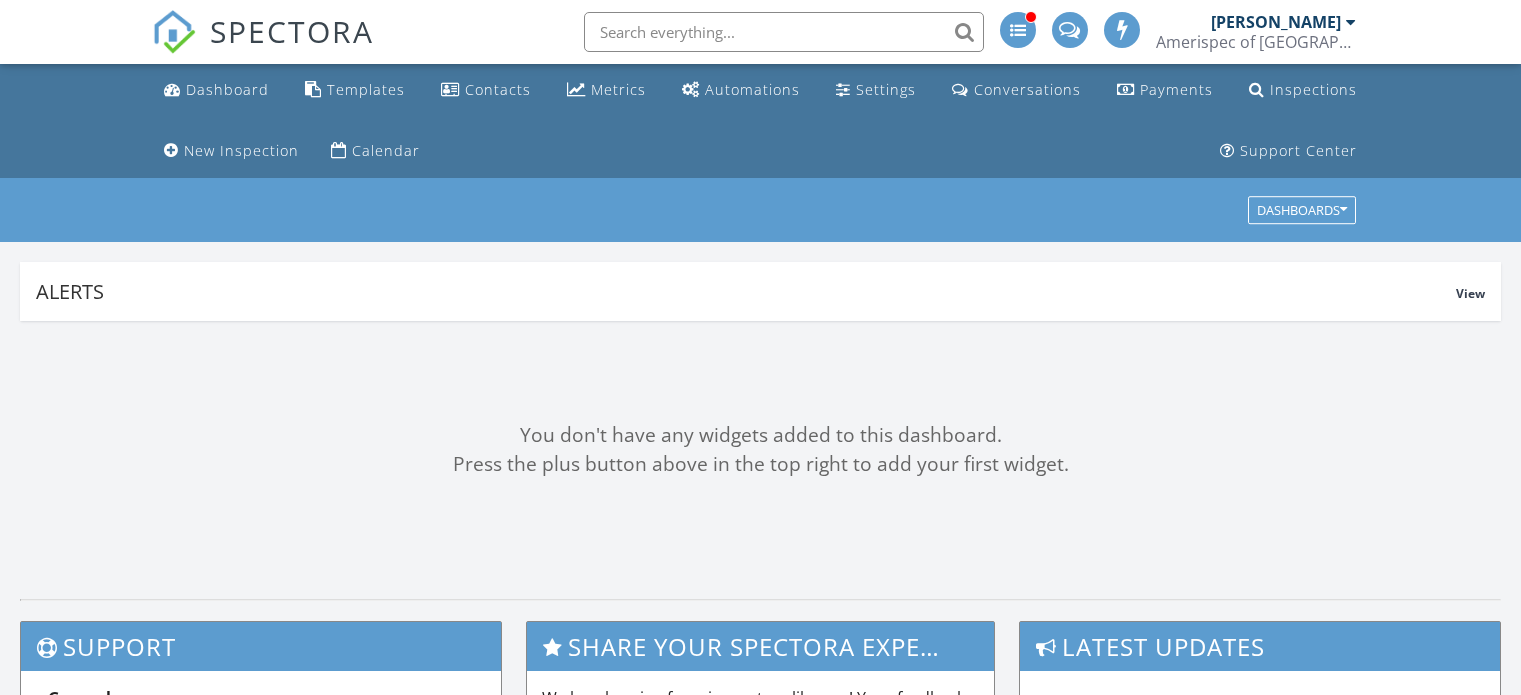 scroll, scrollTop: 0, scrollLeft: 0, axis: both 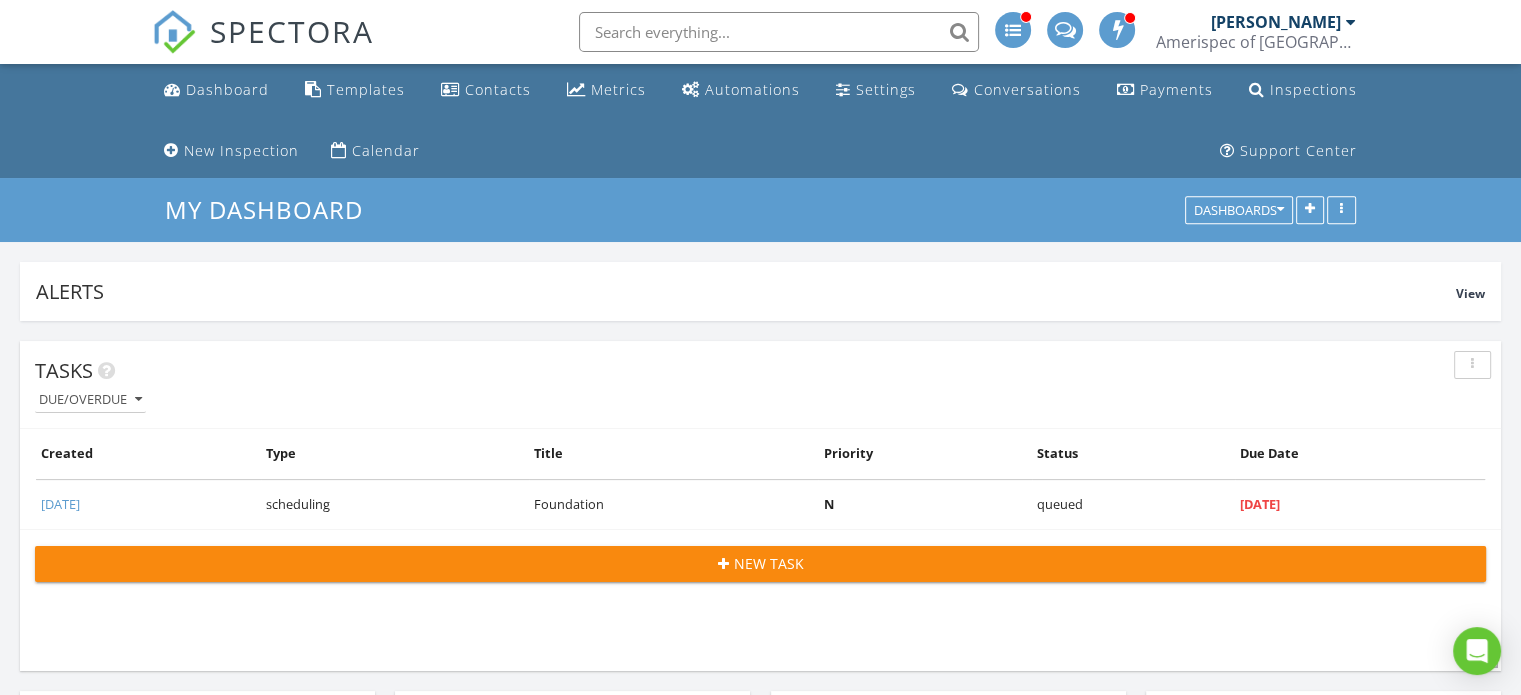 click on "SPECTORA" at bounding box center [292, 31] 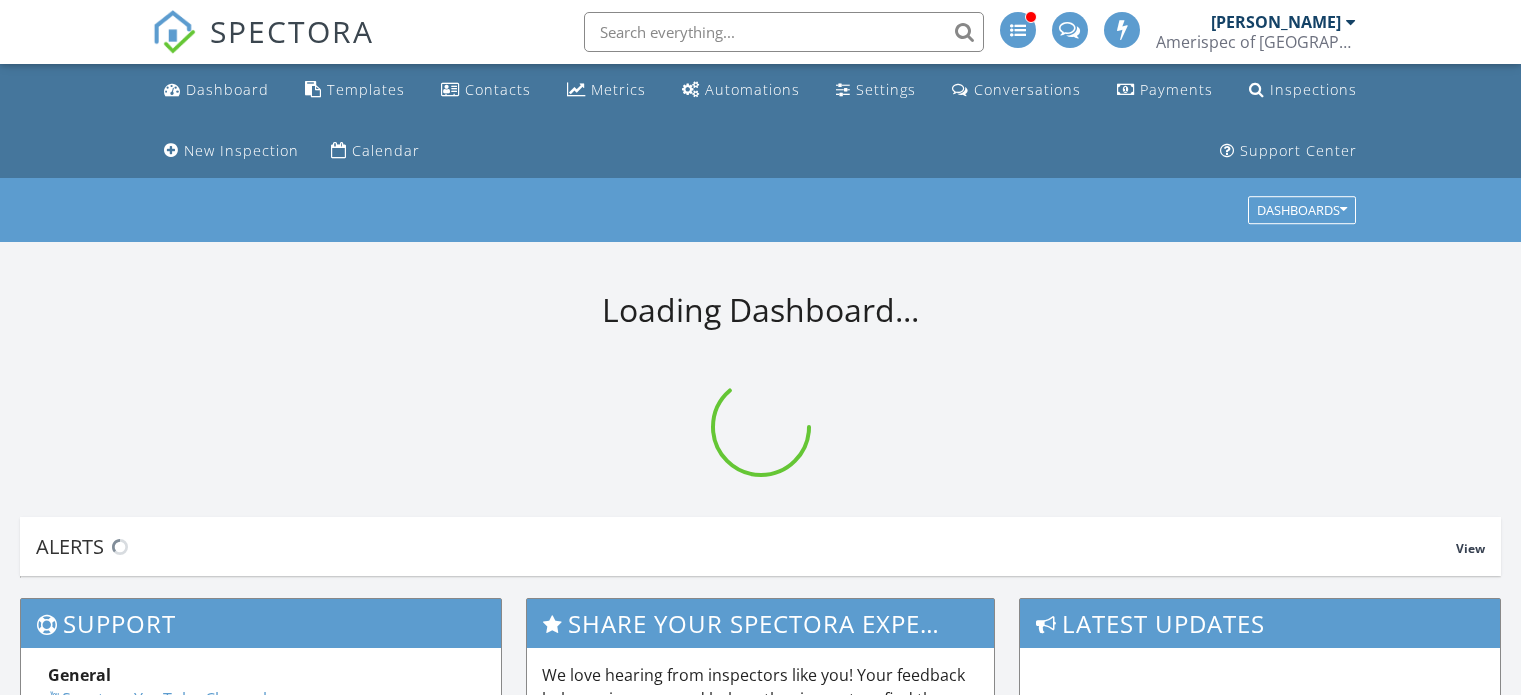 scroll, scrollTop: 0, scrollLeft: 0, axis: both 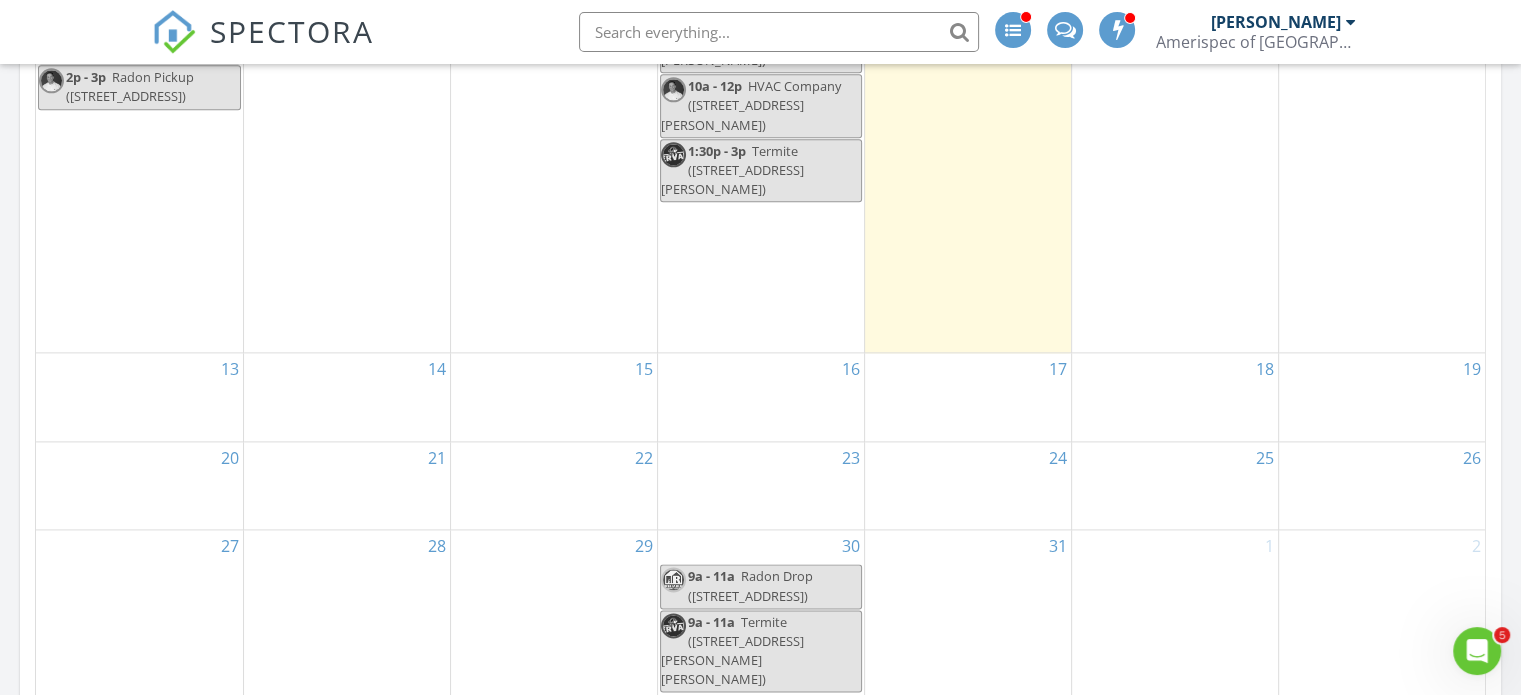 click on "14" at bounding box center (347, 397) 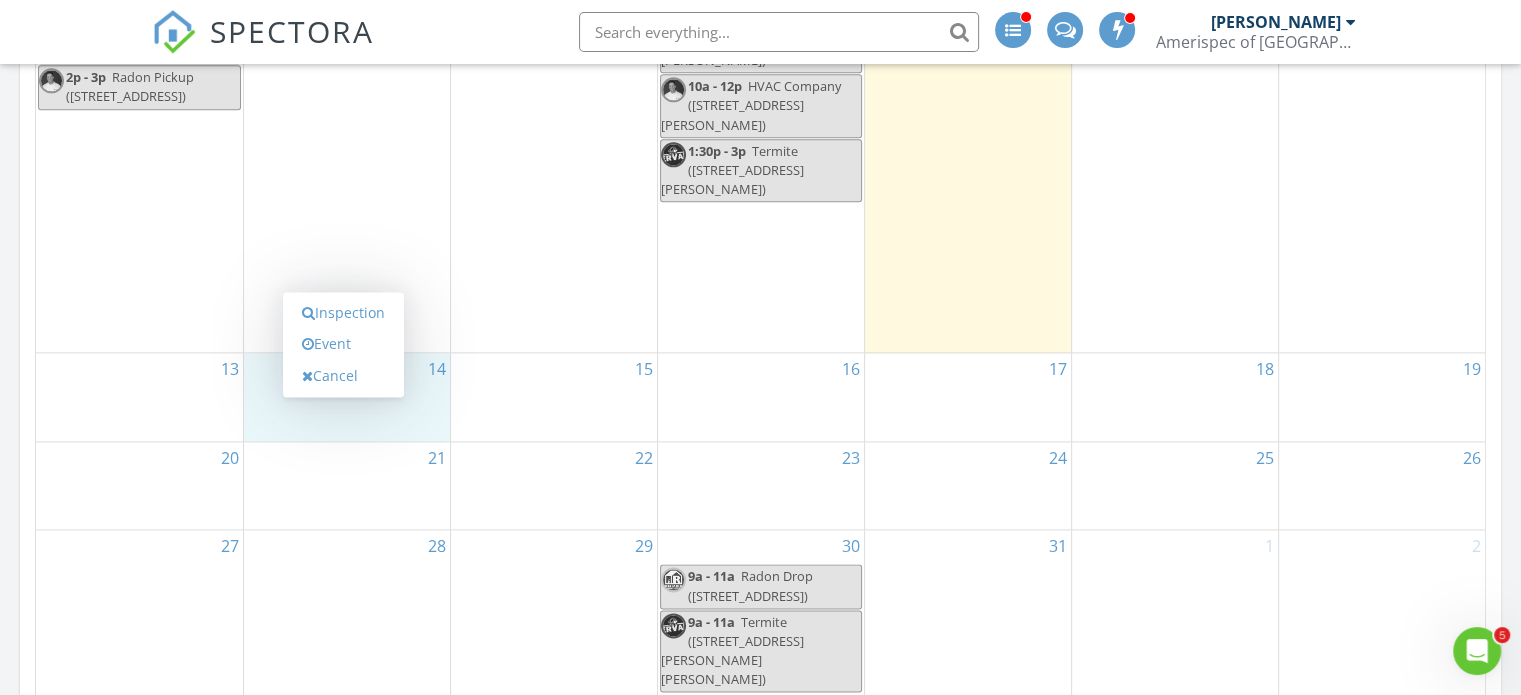 click on "Inspection" at bounding box center [343, 313] 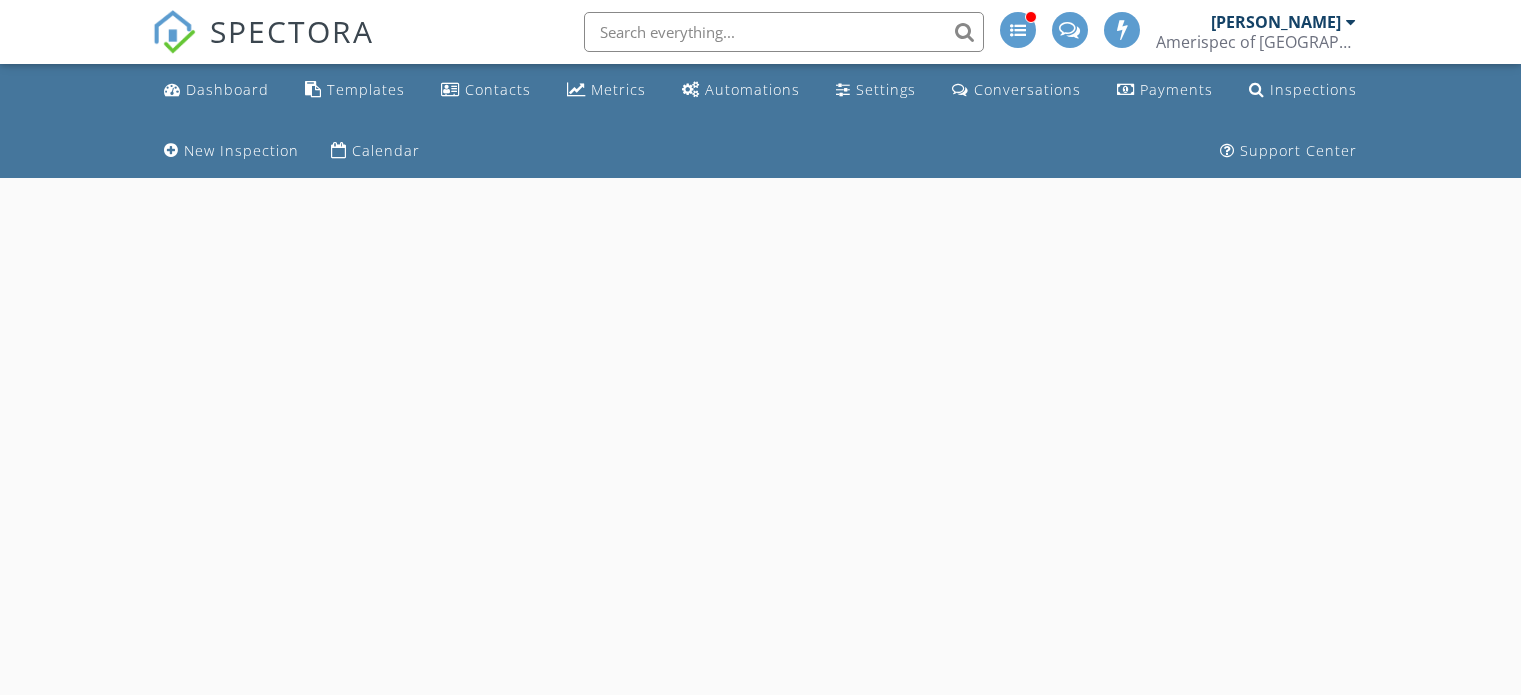 scroll, scrollTop: 0, scrollLeft: 0, axis: both 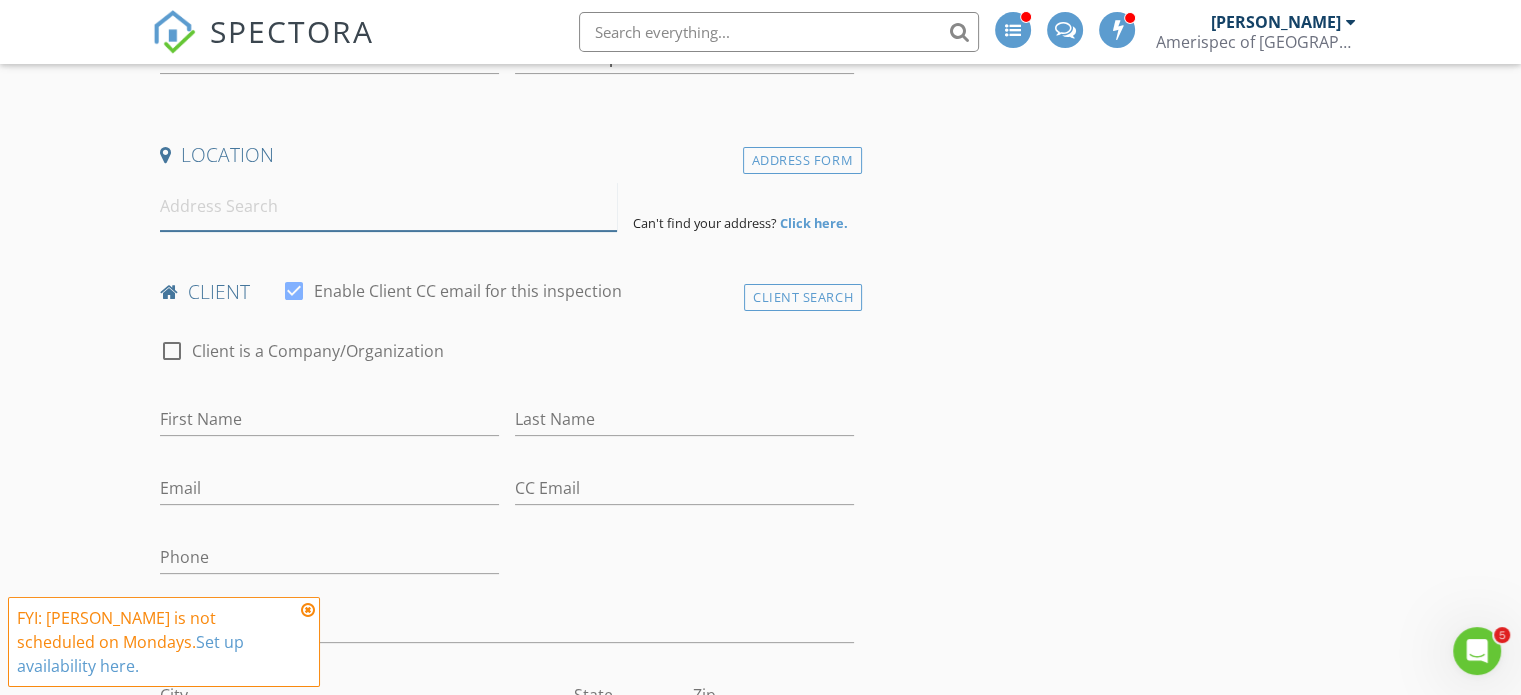 click at bounding box center [388, 206] 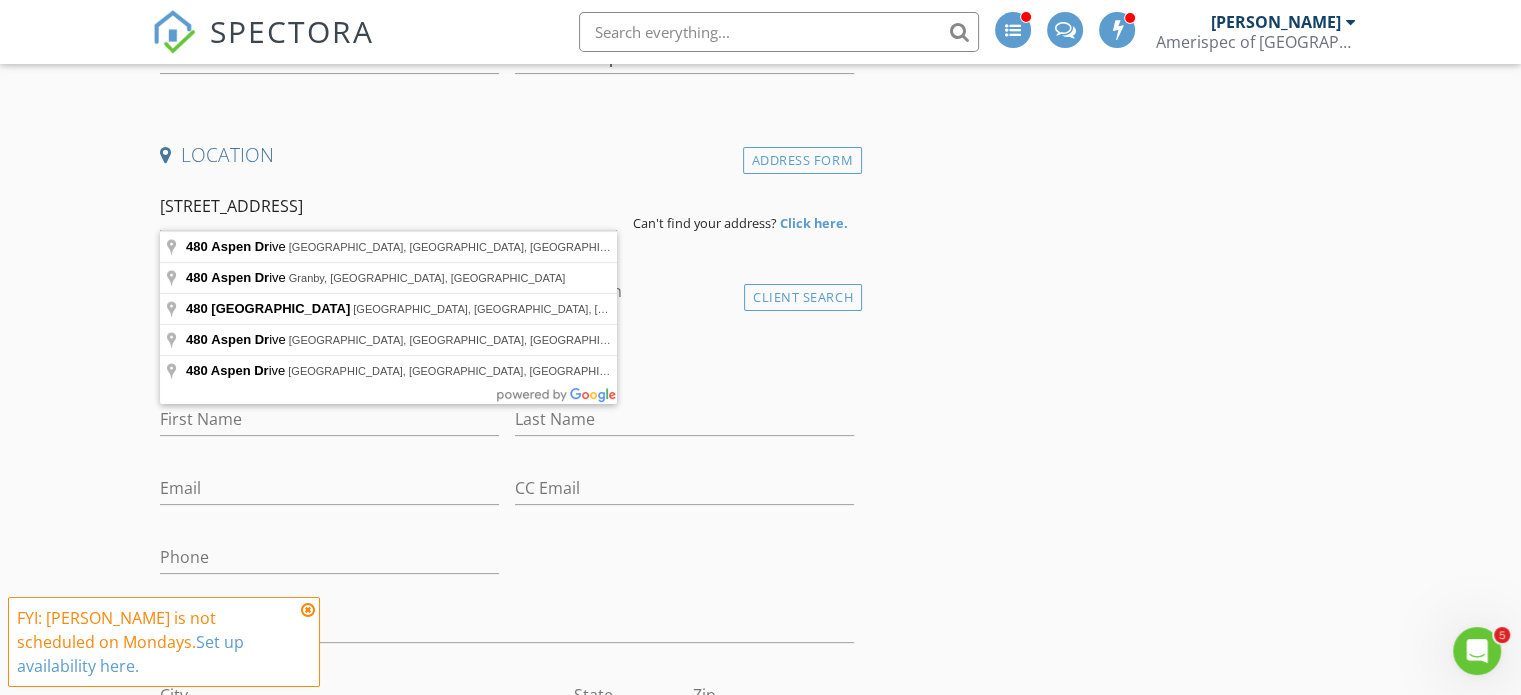 type on "480 Aspen Drive, Clarksville, TN, USA" 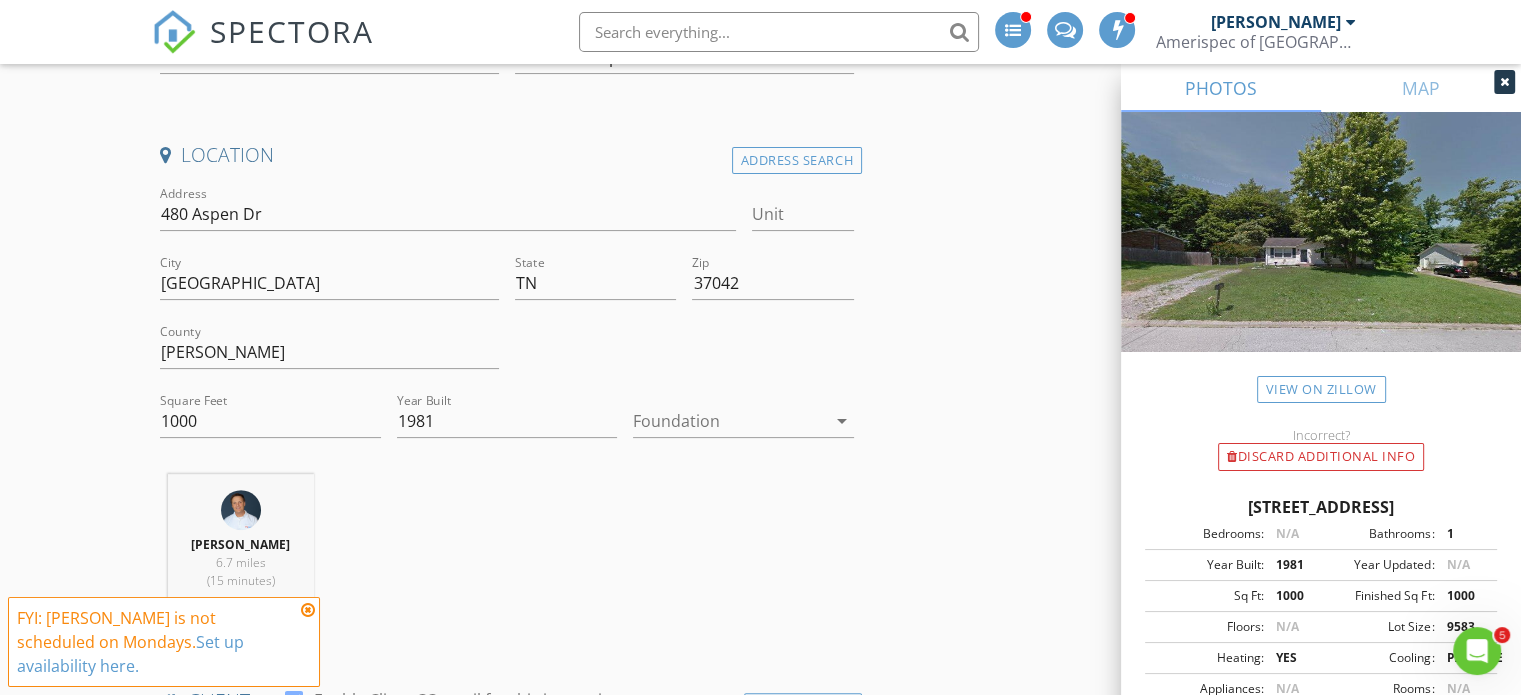 click at bounding box center (308, 610) 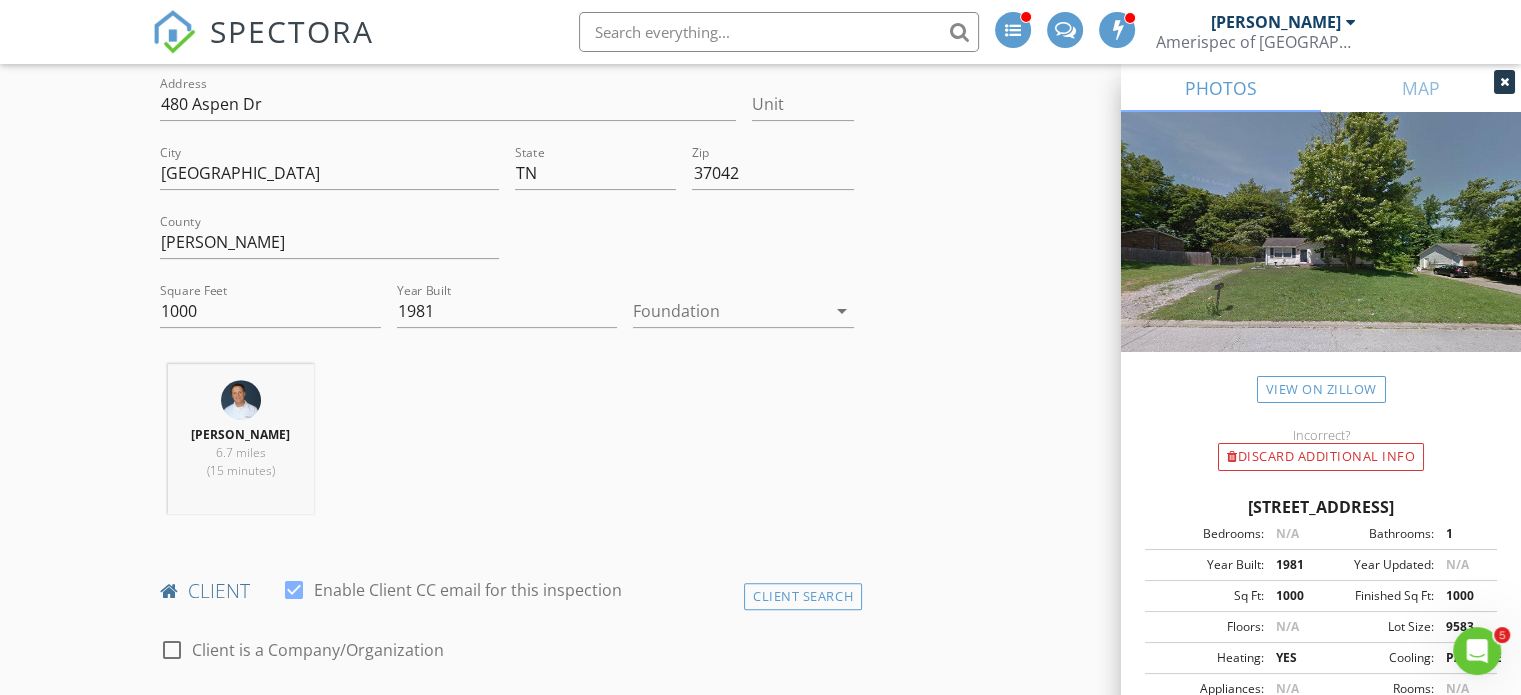 scroll, scrollTop: 702, scrollLeft: 0, axis: vertical 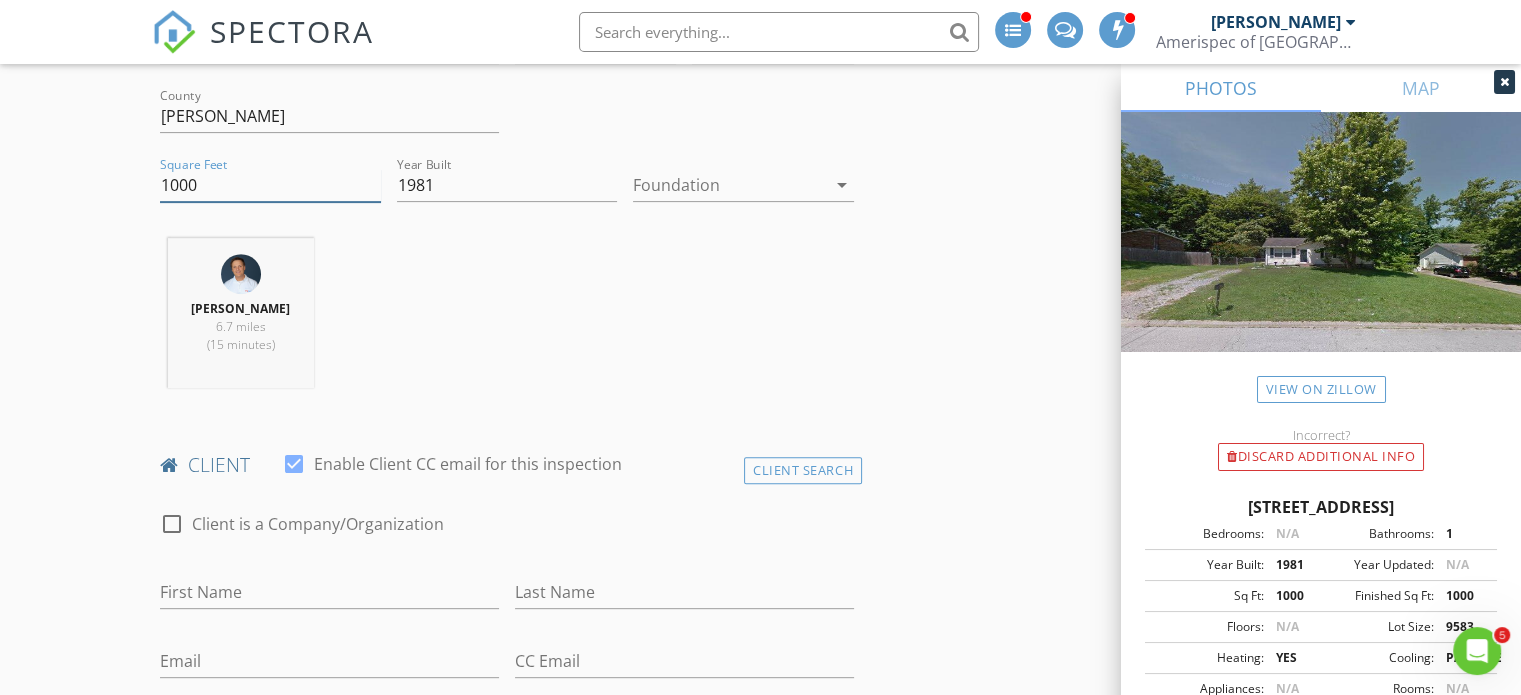 click on "1000" at bounding box center [270, 185] 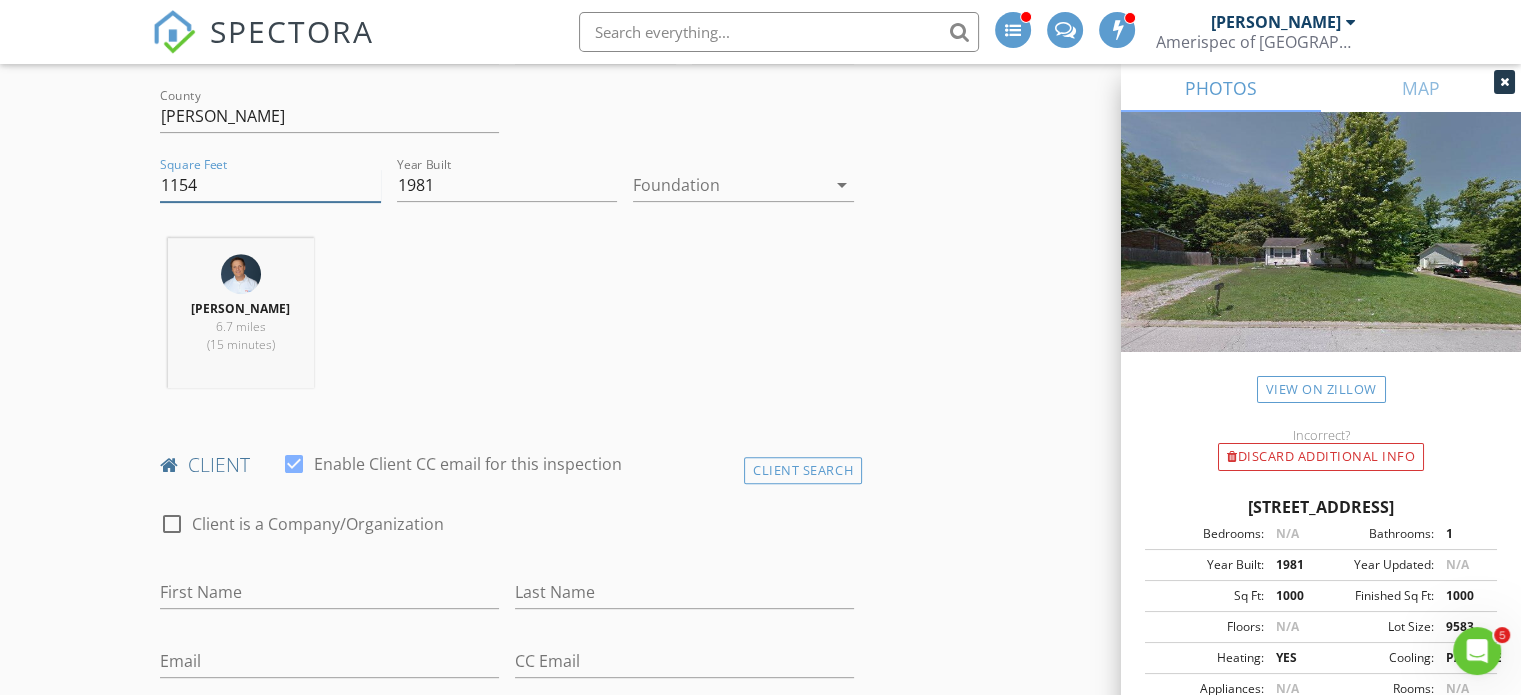 type on "1154" 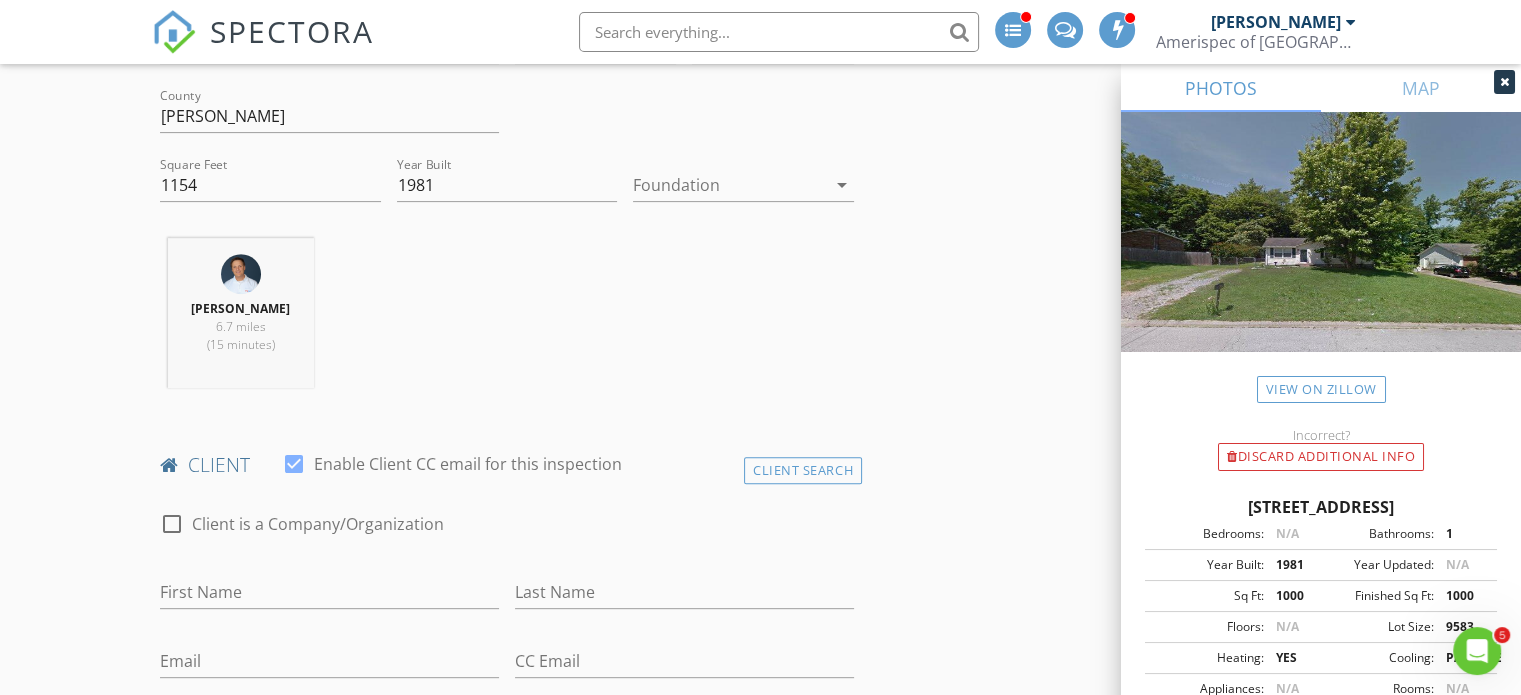 click on "James Munns     6.7 miles     (15 minutes)" at bounding box center [507, 321] 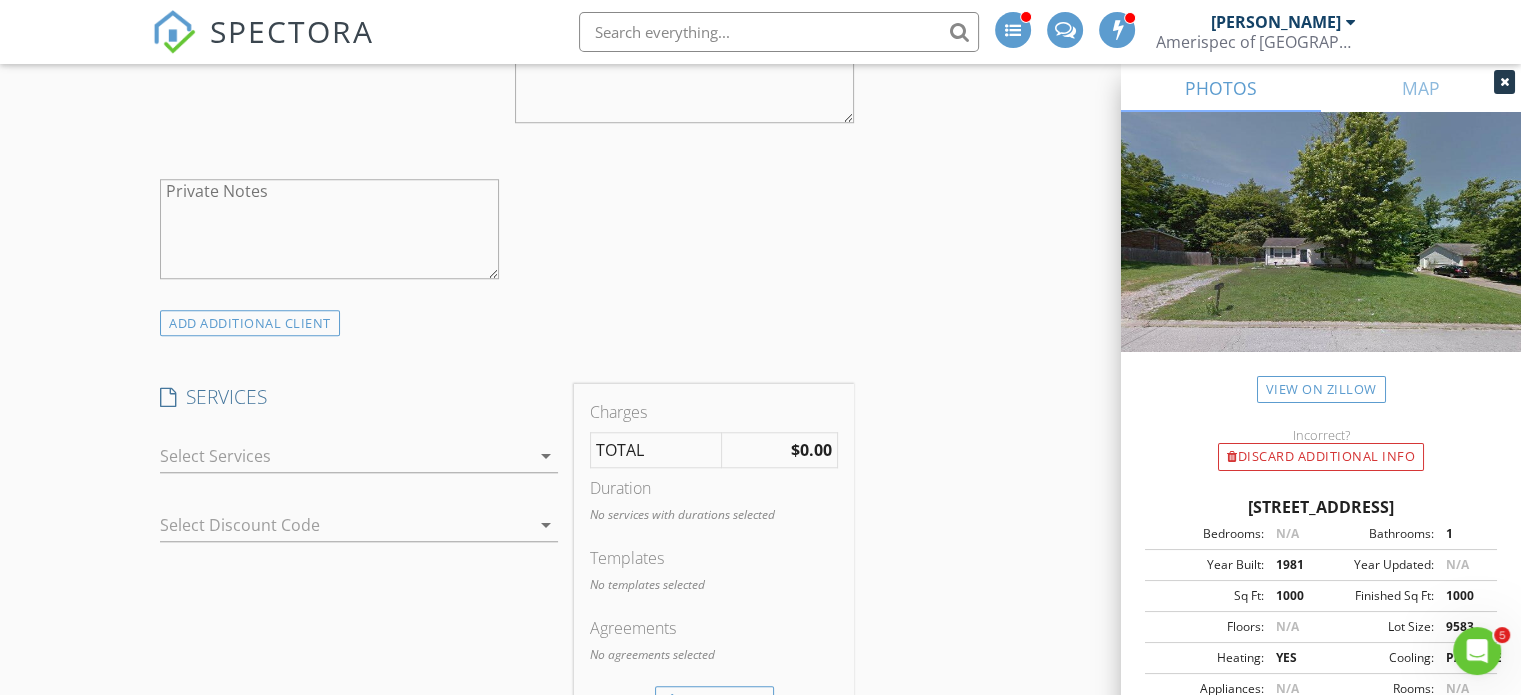 scroll, scrollTop: 1706, scrollLeft: 0, axis: vertical 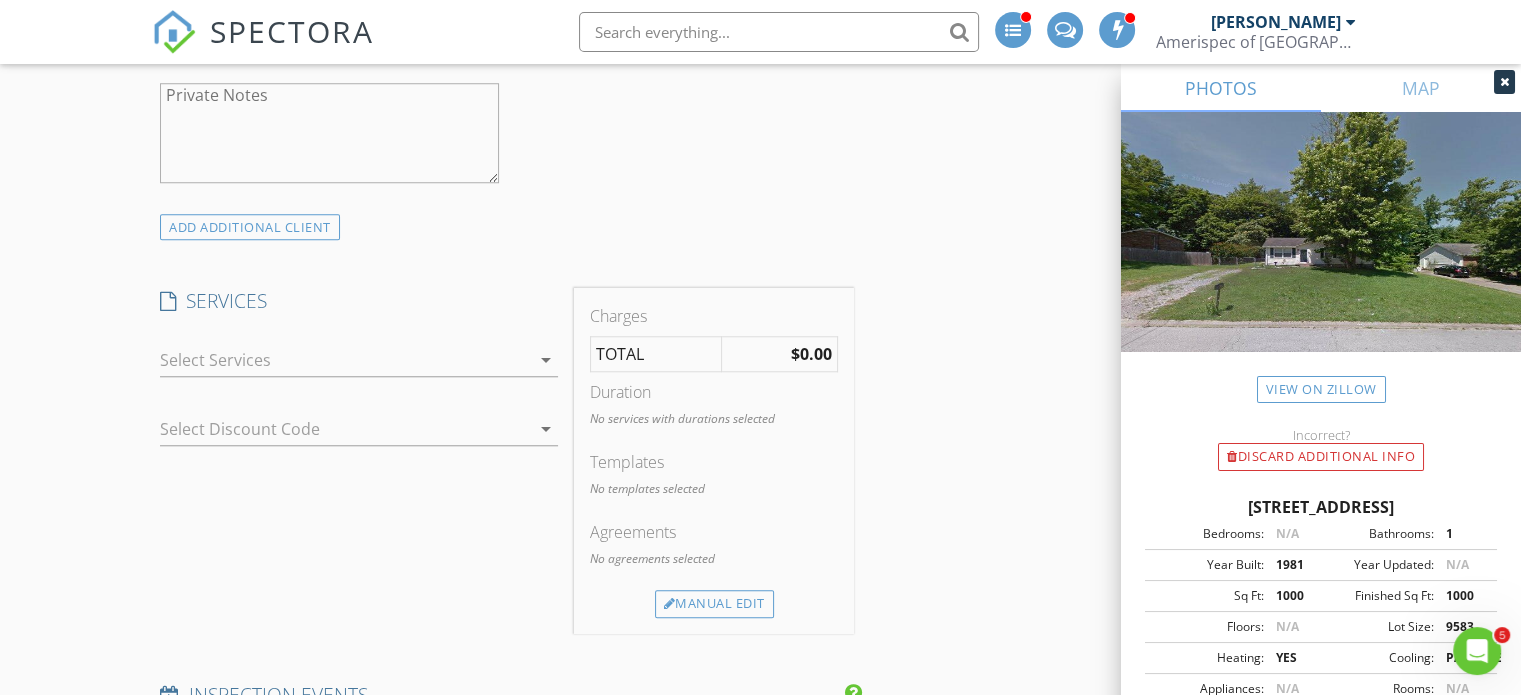 click at bounding box center (345, 360) 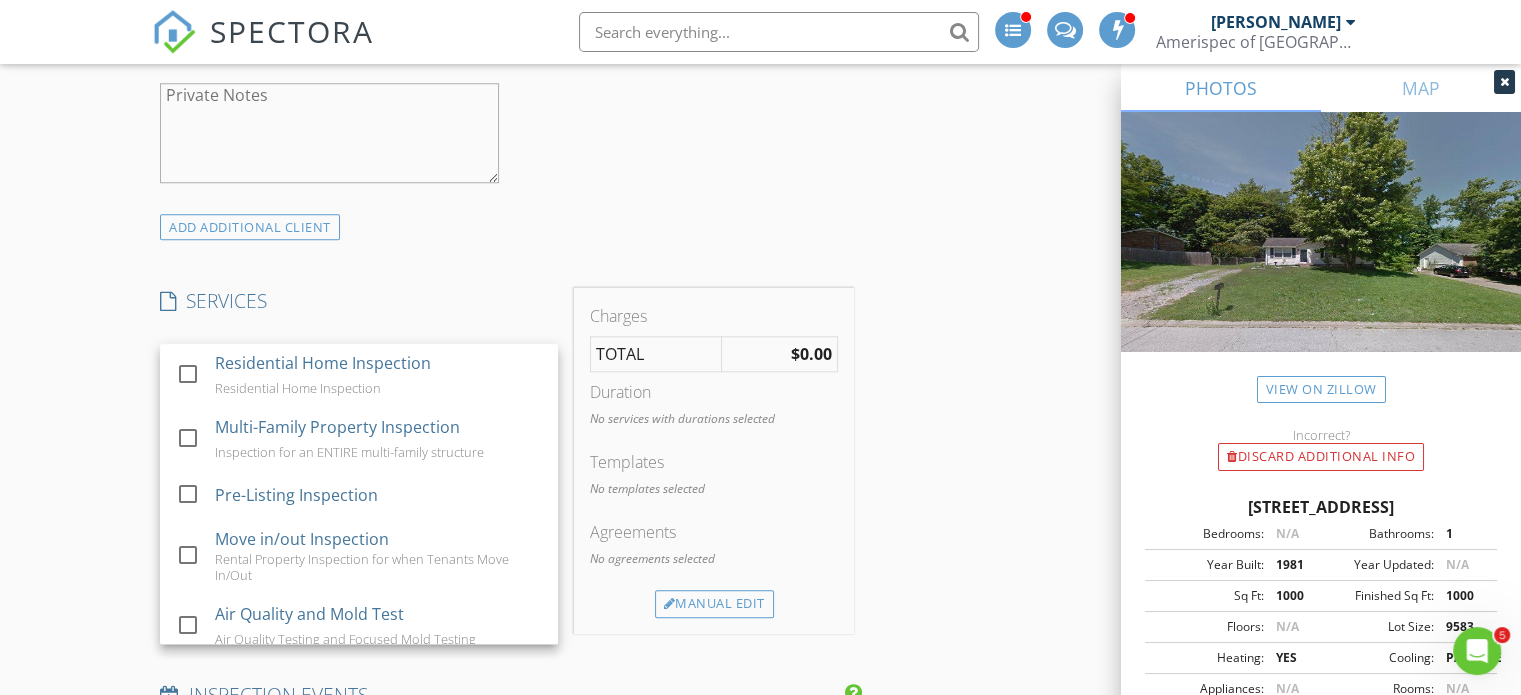 scroll, scrollTop: 200, scrollLeft: 0, axis: vertical 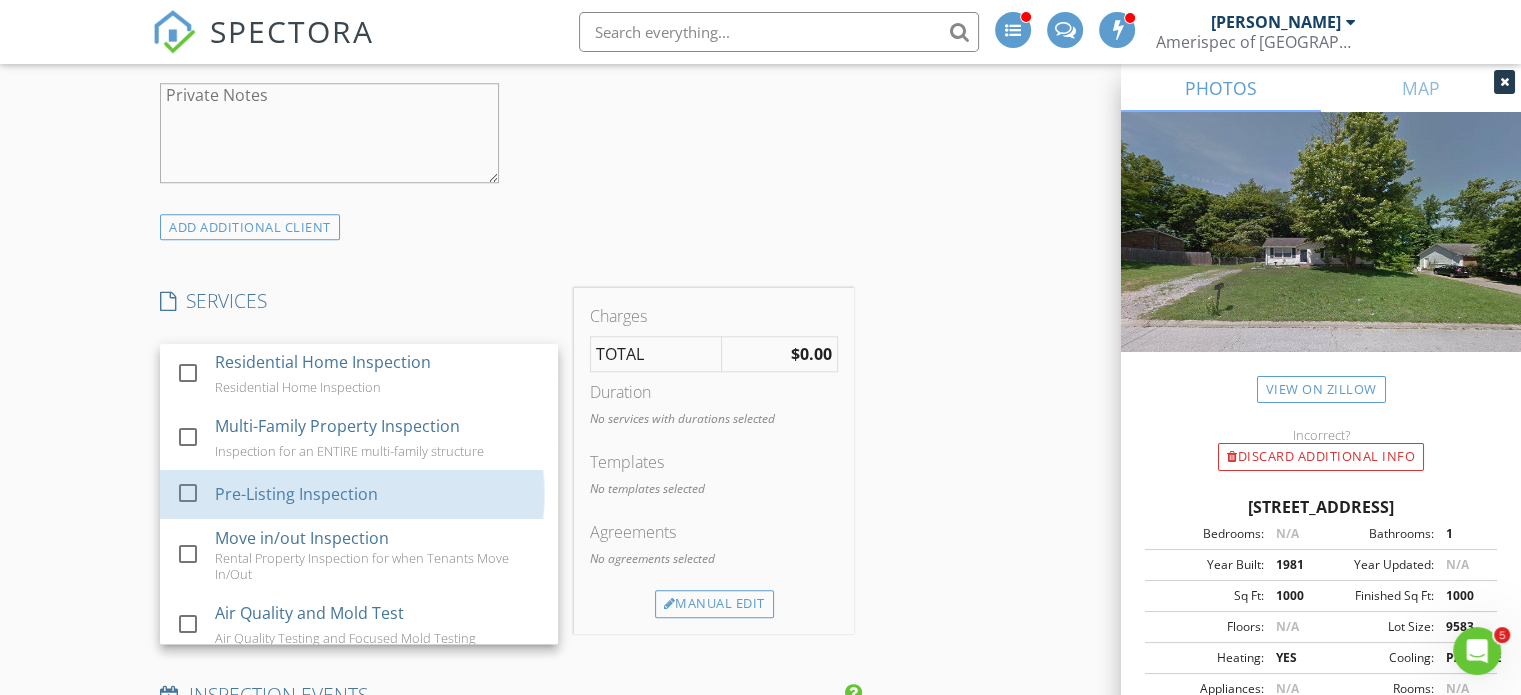click on "Pre-Listing Inspection" at bounding box center (296, 494) 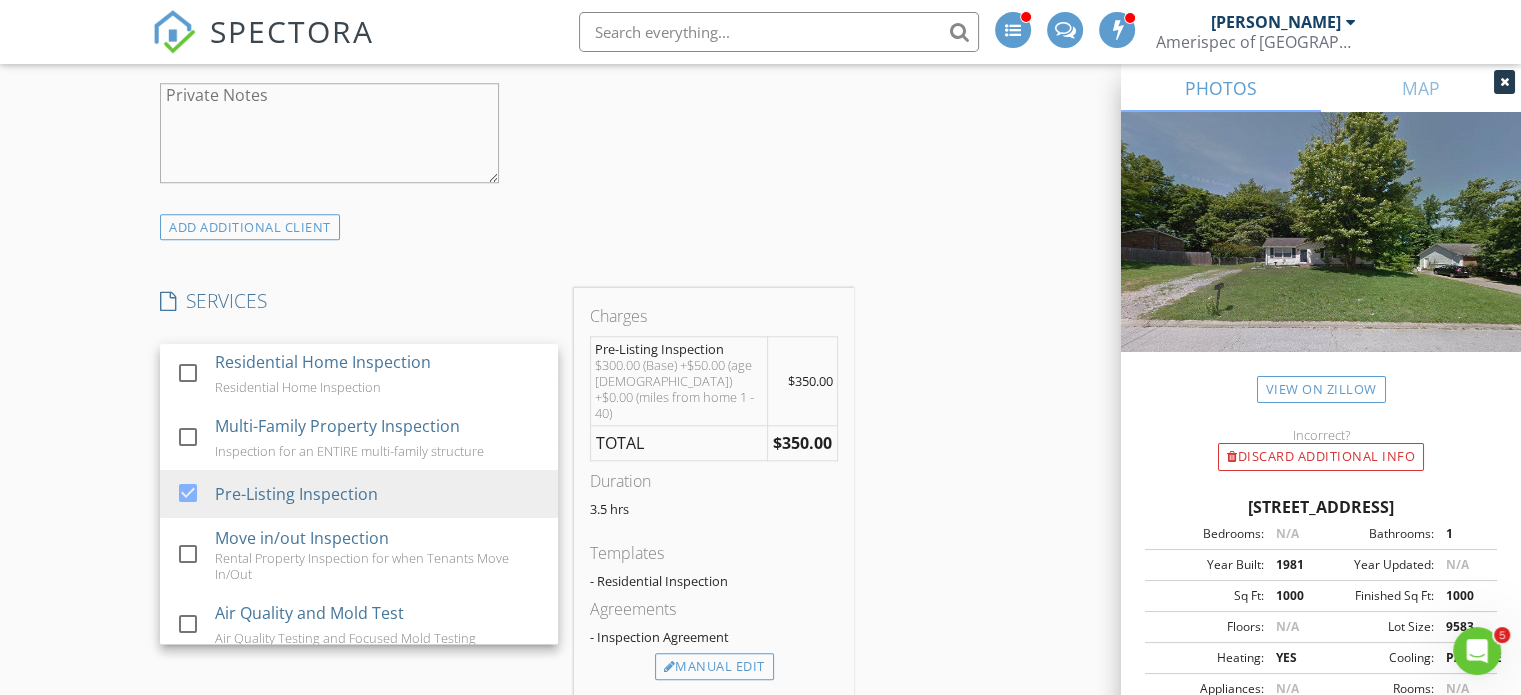 click on "INSPECTOR(S)
check_box   James Munns   PRIMARY   check_box_outline_blank   James (JV) Vollmer     check_box_outline_blank   Jon Gilles     check_box_outline_blank   Reliable Radon Testing     check_box_outline_blank   Ed Seidenkranz     check_box_outline_blank   Arrow Exterminators     check_box_outline_blank   Servall Pest Control     James Munns arrow_drop_down   check_box_outline_blank James Munns specifically requested
Date/Time
07/14/2025 8:00 AM   Does Not Repeat arrow_drop_down
Location
Address Search       Address 480 Aspen Dr   Unit   City Clarksville   State TN   Zip 37042   County Montgomery     Square Feet 1154   Year Built 1981   Foundation arrow_drop_down     James Munns     6.7 miles     (15 minutes)
client
check_box Enable Client CC email for this inspection   Client Search     check_box_outline_blank Client is a Company/Organization" at bounding box center [760, 769] 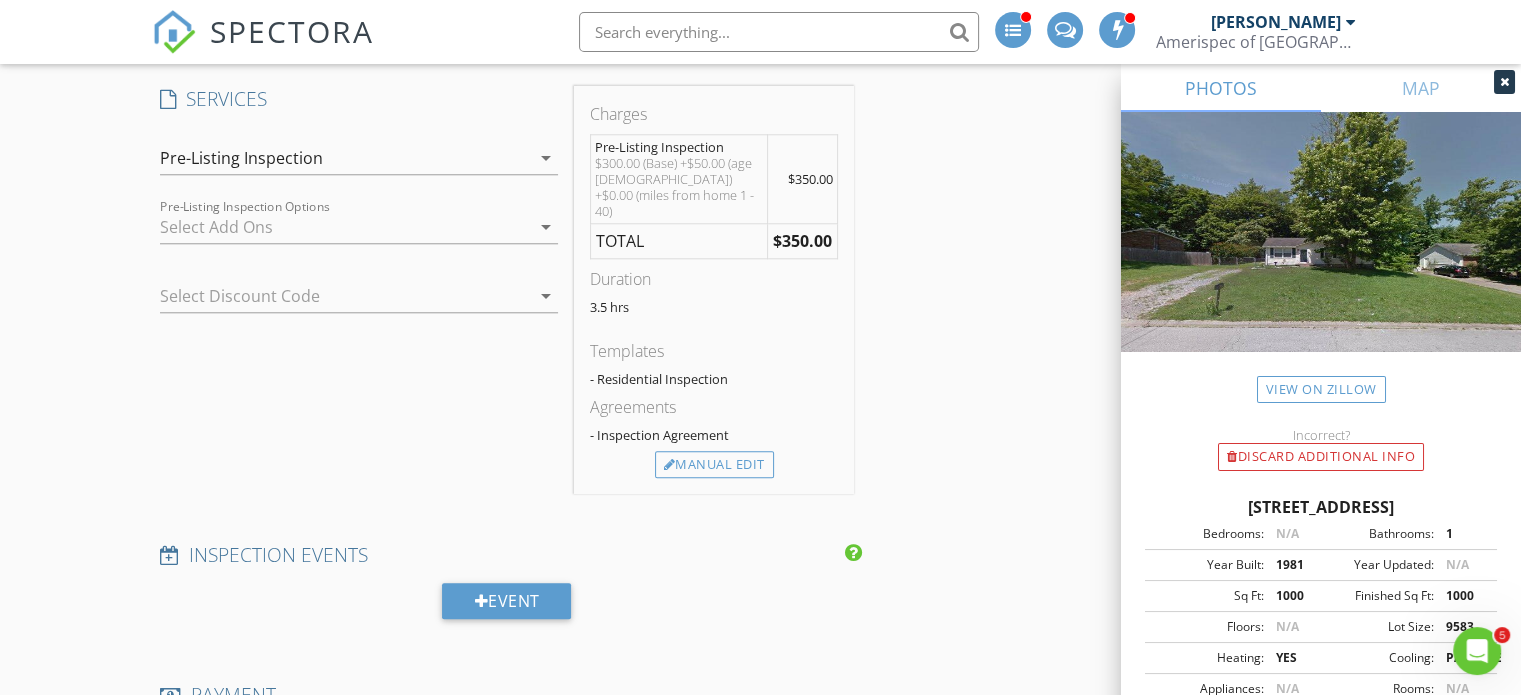 scroll, scrollTop: 1911, scrollLeft: 0, axis: vertical 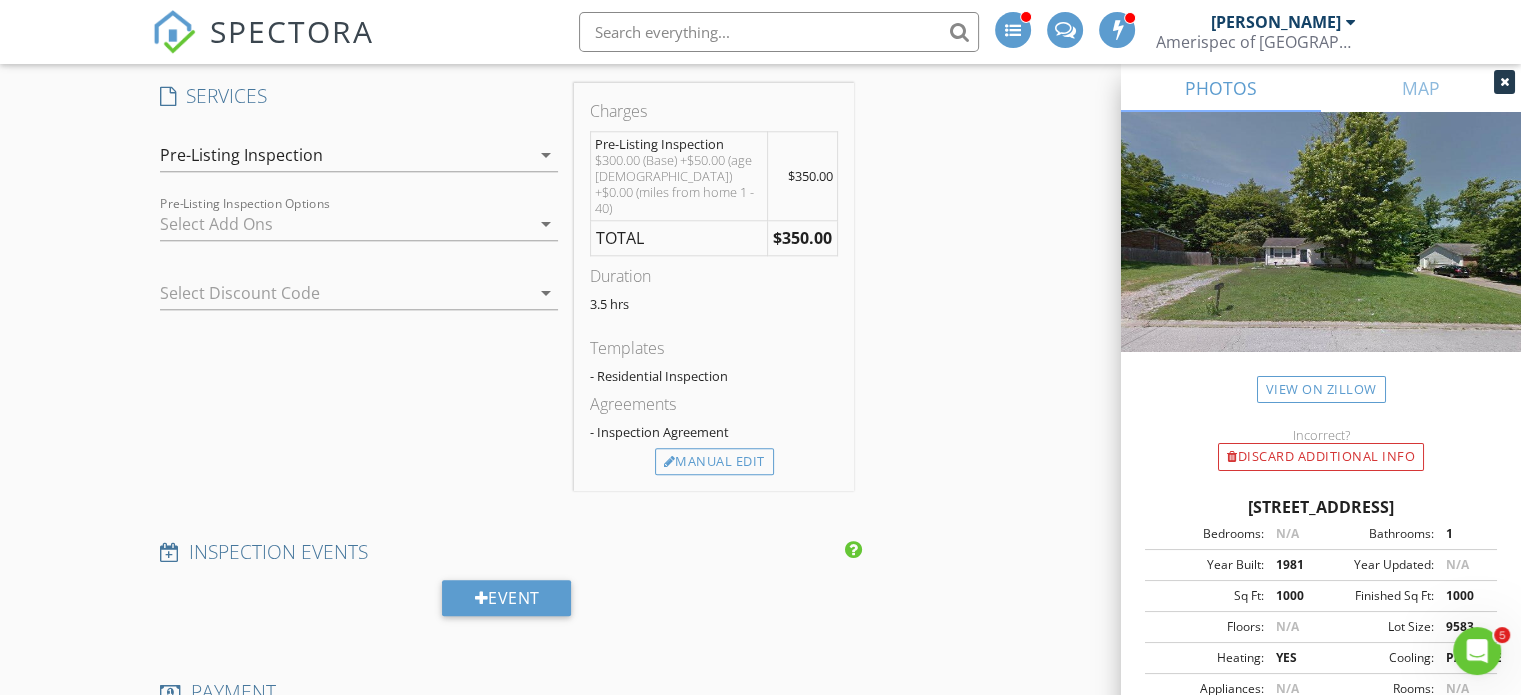 click on "arrow_drop_down" at bounding box center [546, 293] 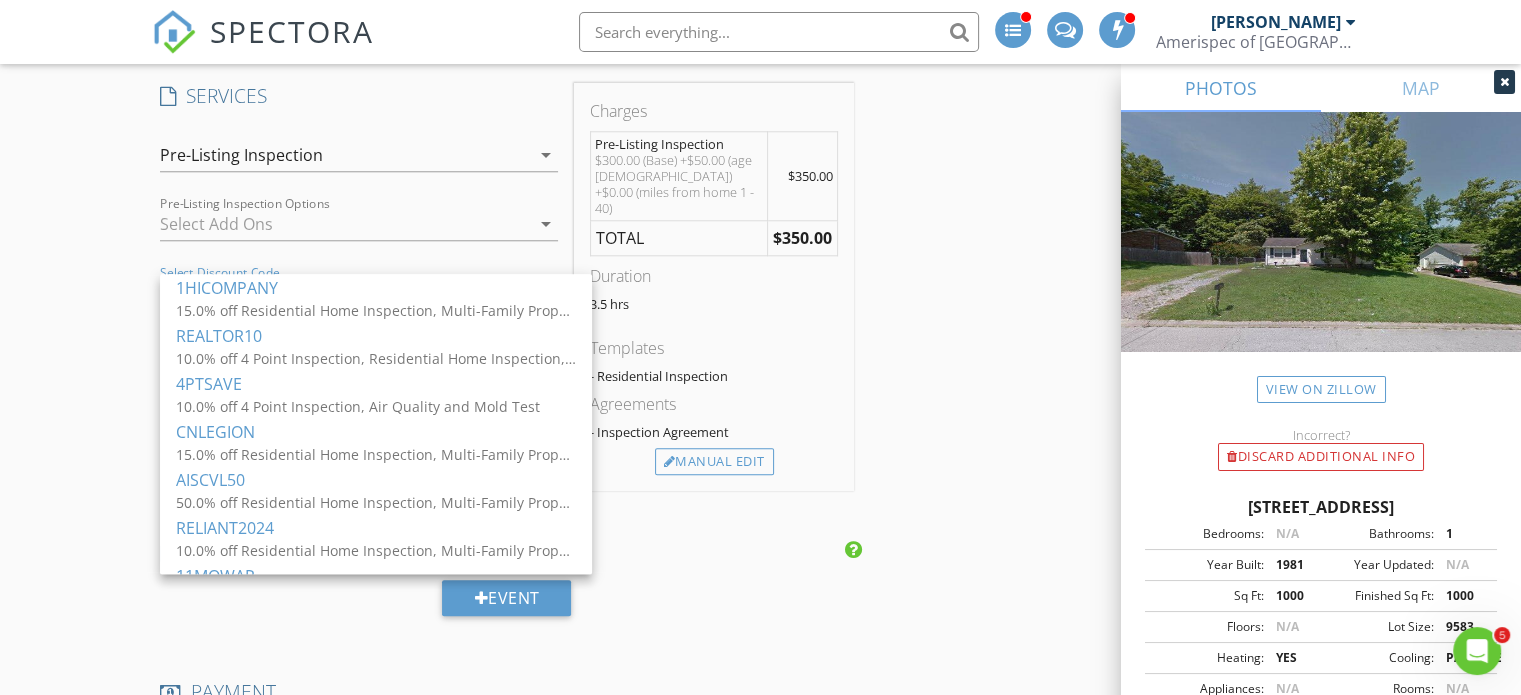 scroll, scrollTop: 132, scrollLeft: 0, axis: vertical 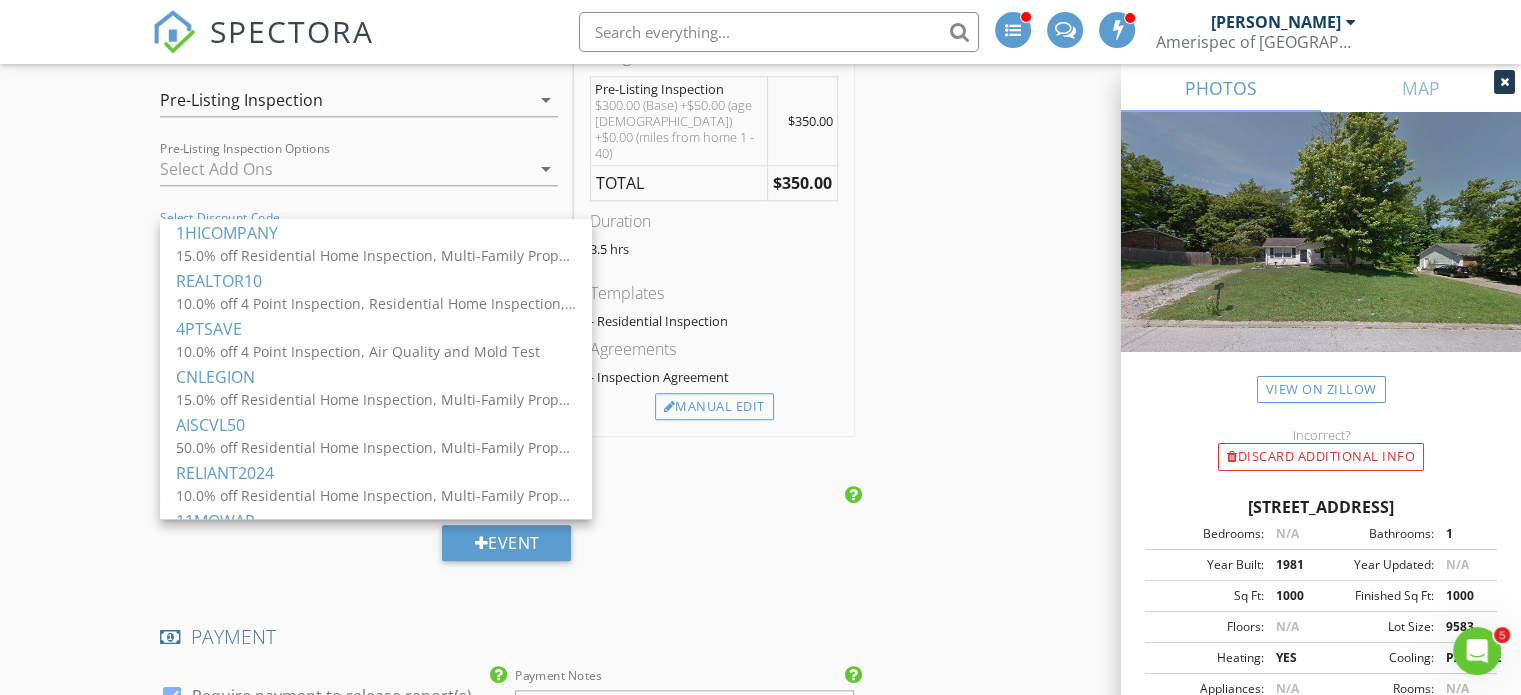 click on "10.0% off 4 Point Inspection, Residential Home Inspection, Multi-Family Property Inspection, Move in/out Inspection" at bounding box center (376, 303) 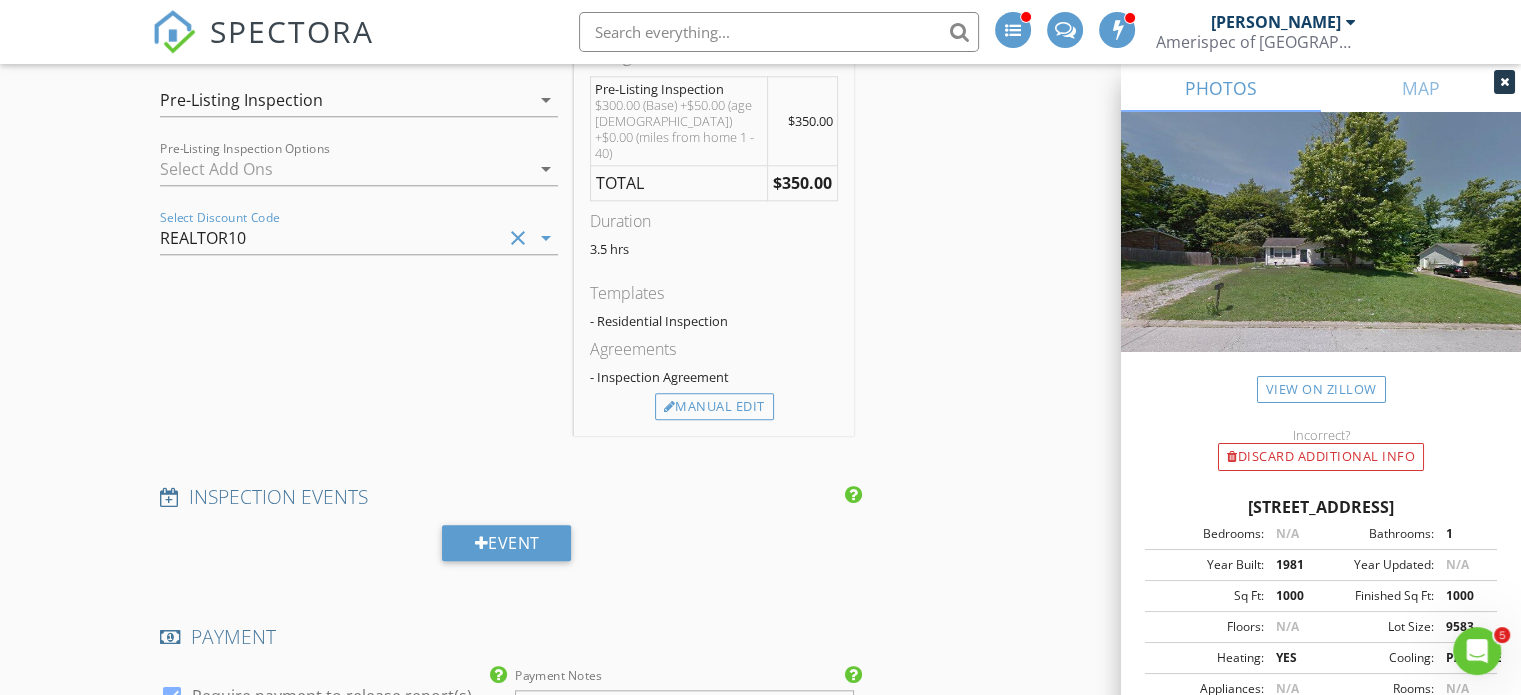click on "clear" at bounding box center [518, 238] 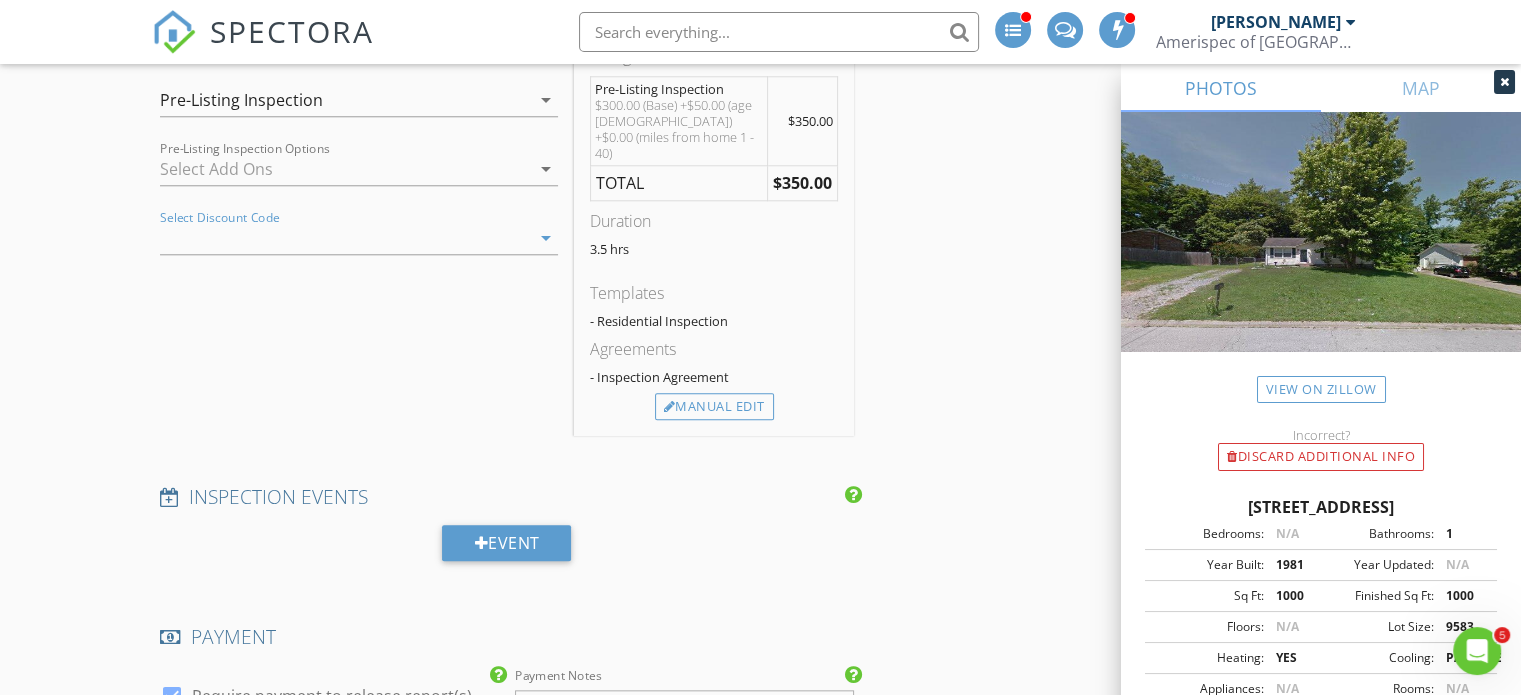 click at bounding box center [518, 238] 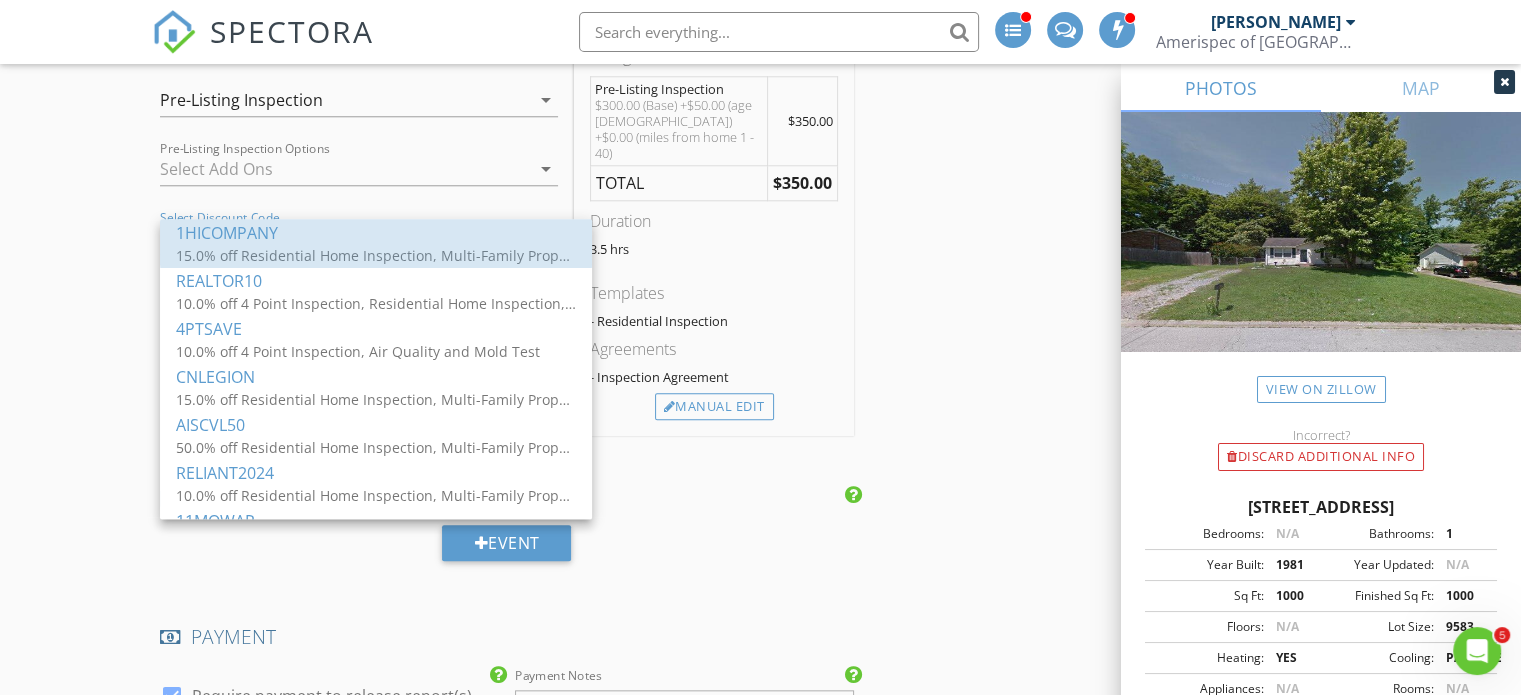 click on "15.0% off Residential Home Inspection, Multi-Family Property Inspection, Reinspection" at bounding box center [376, 255] 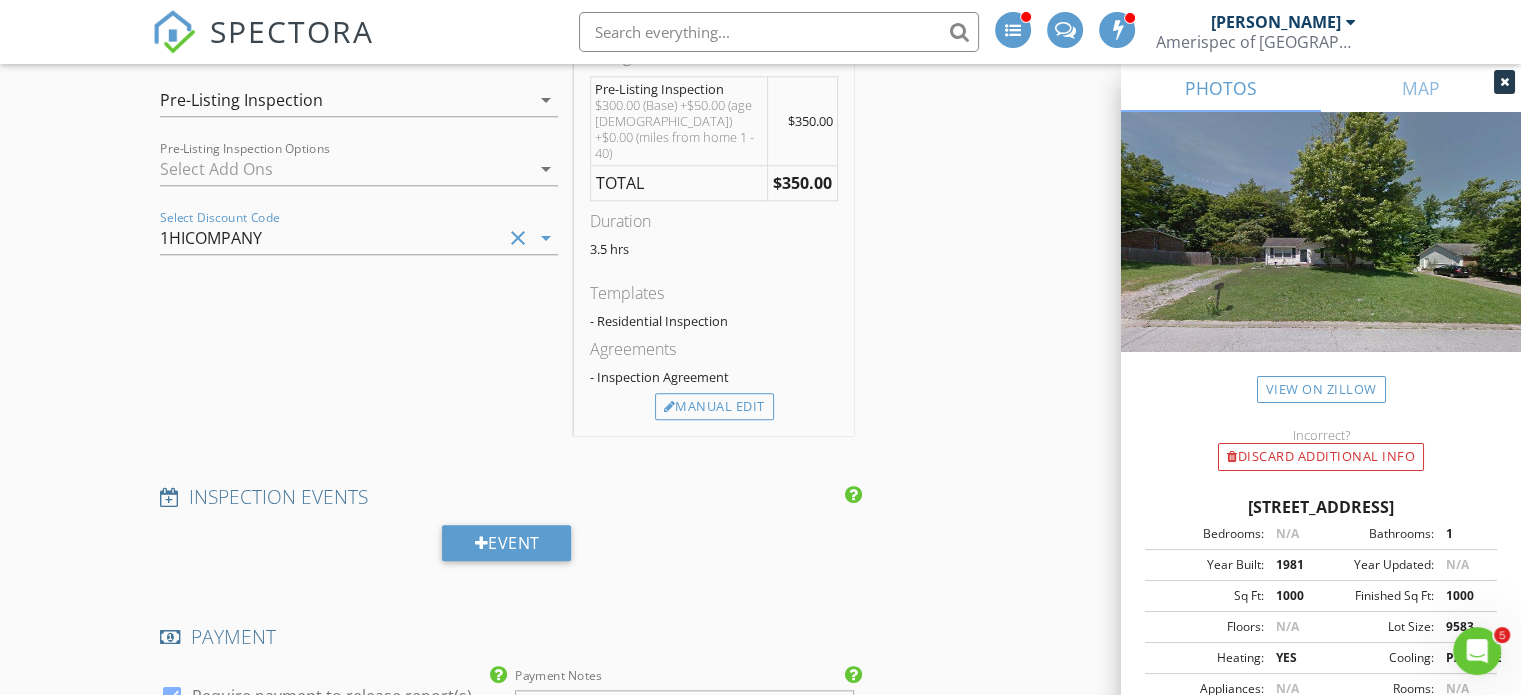 click on "1HICOMPANY" at bounding box center (331, 238) 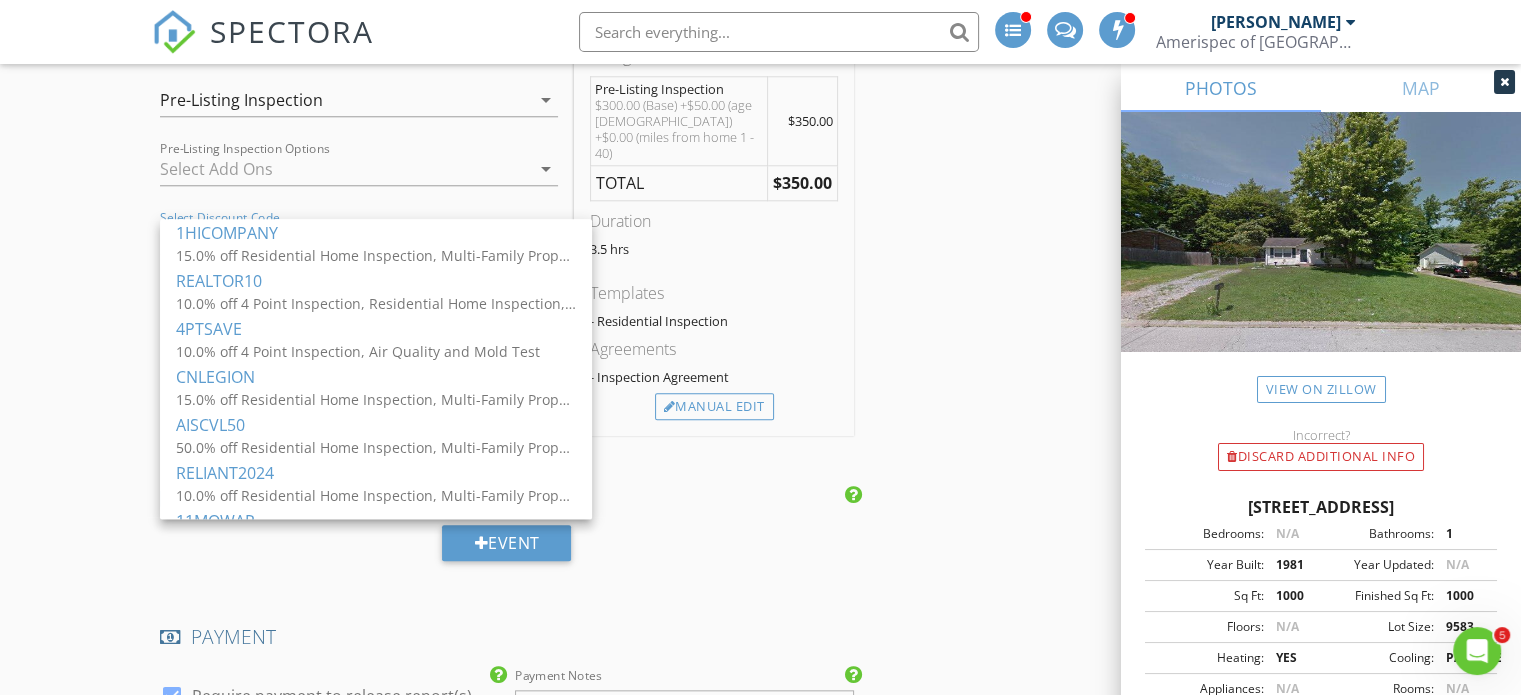 click at bounding box center [359, 200] 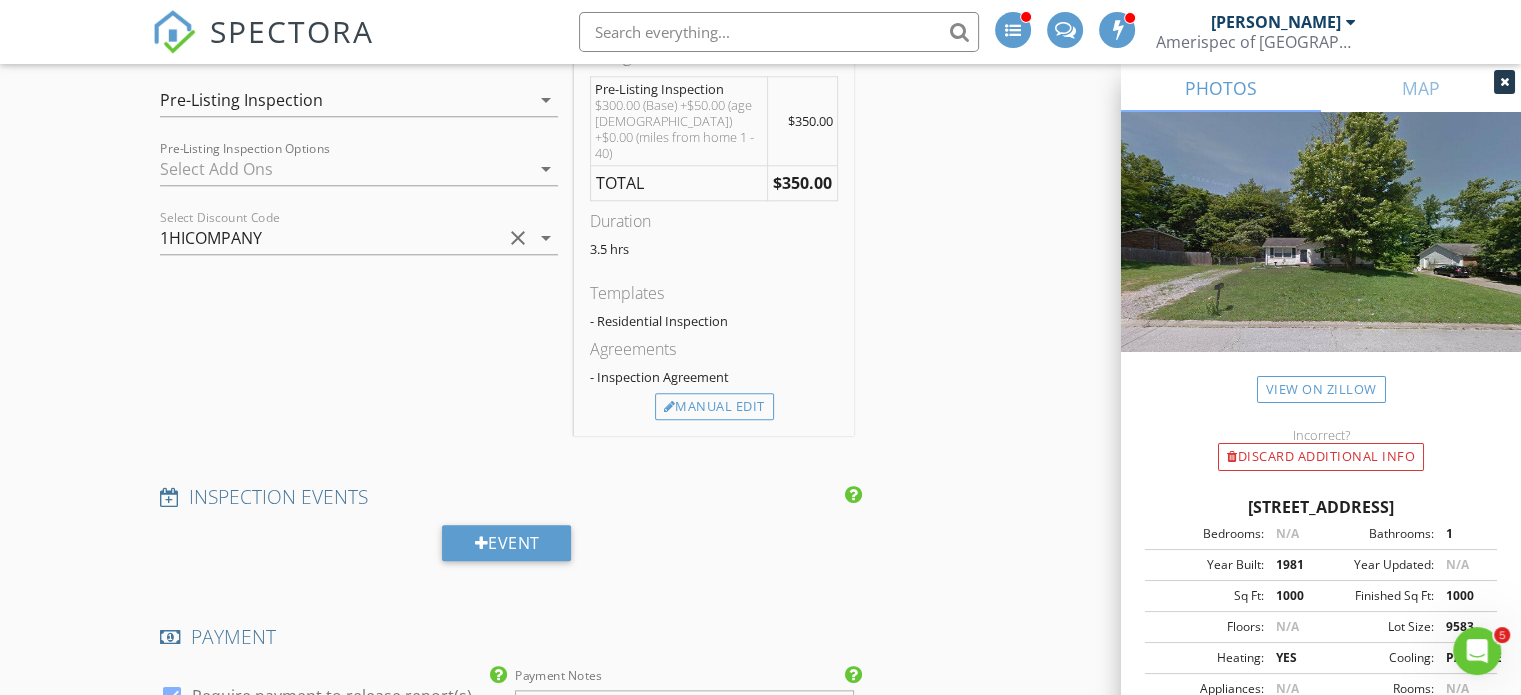 click on "clear" at bounding box center (518, 238) 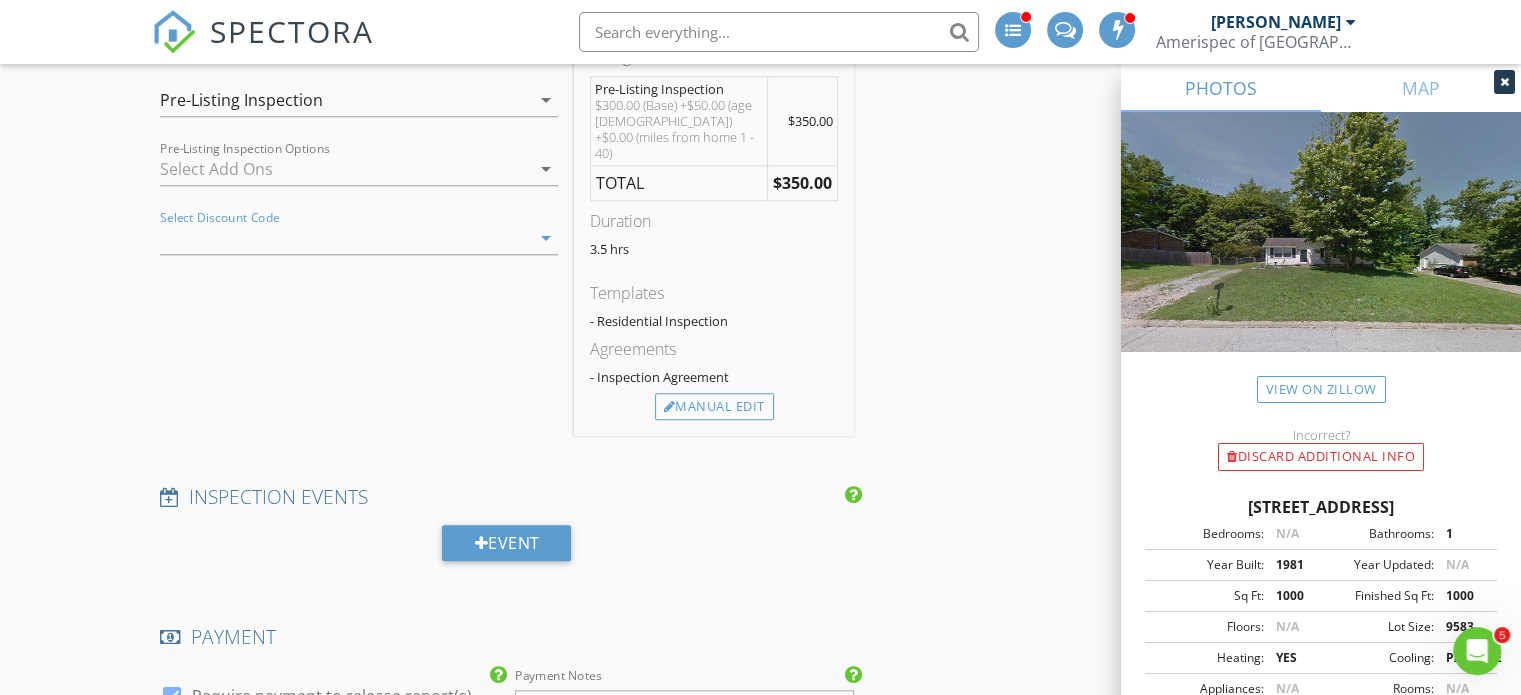 click at bounding box center (345, 169) 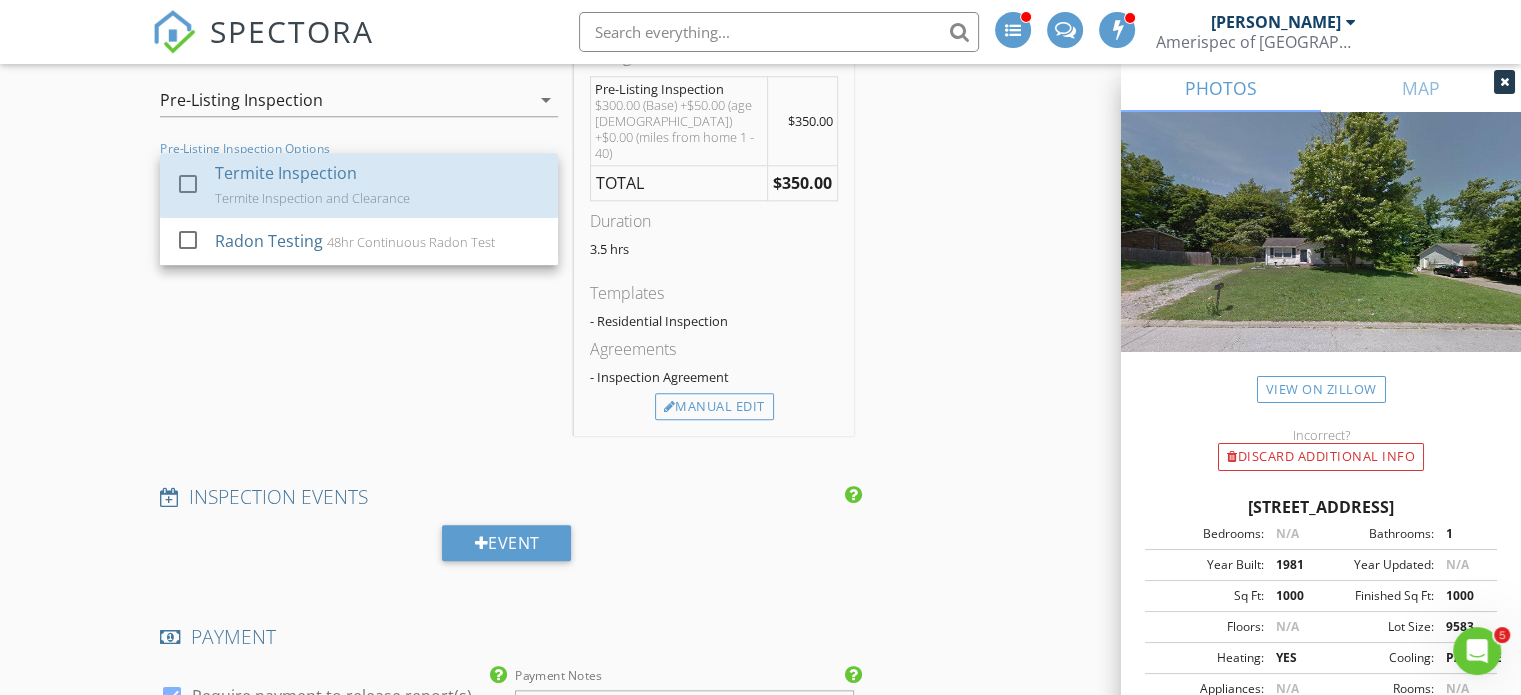 click on "Termite Inspection" at bounding box center [286, 173] 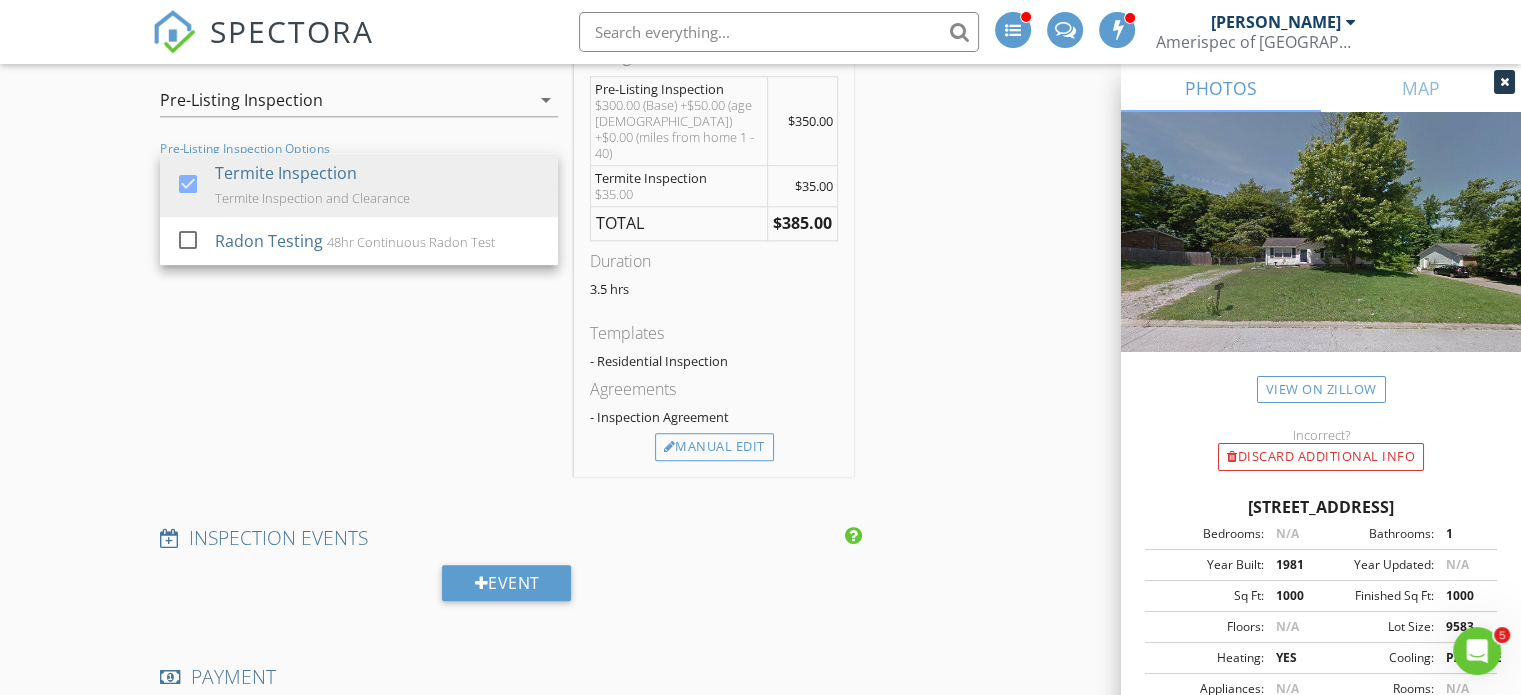 click on "SERVICES
check_box_outline_blank   Water Damage Inspection   Water Damage Survey. Mold Testing included as needed. check_box_outline_blank   Active Radon Mitigation   Sub Contract work for Active Radon Mitigation Company check_box_outline_blank   4 Point Inspection   4 Point Focused Inspection check_box_outline_blank   Residential Home Inspection   Residential Home Inspection check_box_outline_blank   Multi-Family Property Inspection   Inspection for an ENTIRE multi-family structure check_box   Pre-Listing Inspection   check_box_outline_blank   Move in/out Inspection   Rental Property Inspection for when Tenants Move In/Out check_box_outline_blank   Air Quality and Mold Test   Air Quality Testing and Focused Mold Testing check_box_outline_blank   Radon Test Without Home Inspection    48HR Continuous Radon Test without a Home Inspection check_box_outline_blank   Miscellaneous Inspection   To Be Used for Non-Listed or Individually Quoted Services check_box_outline_blank" at bounding box center (359, 252) 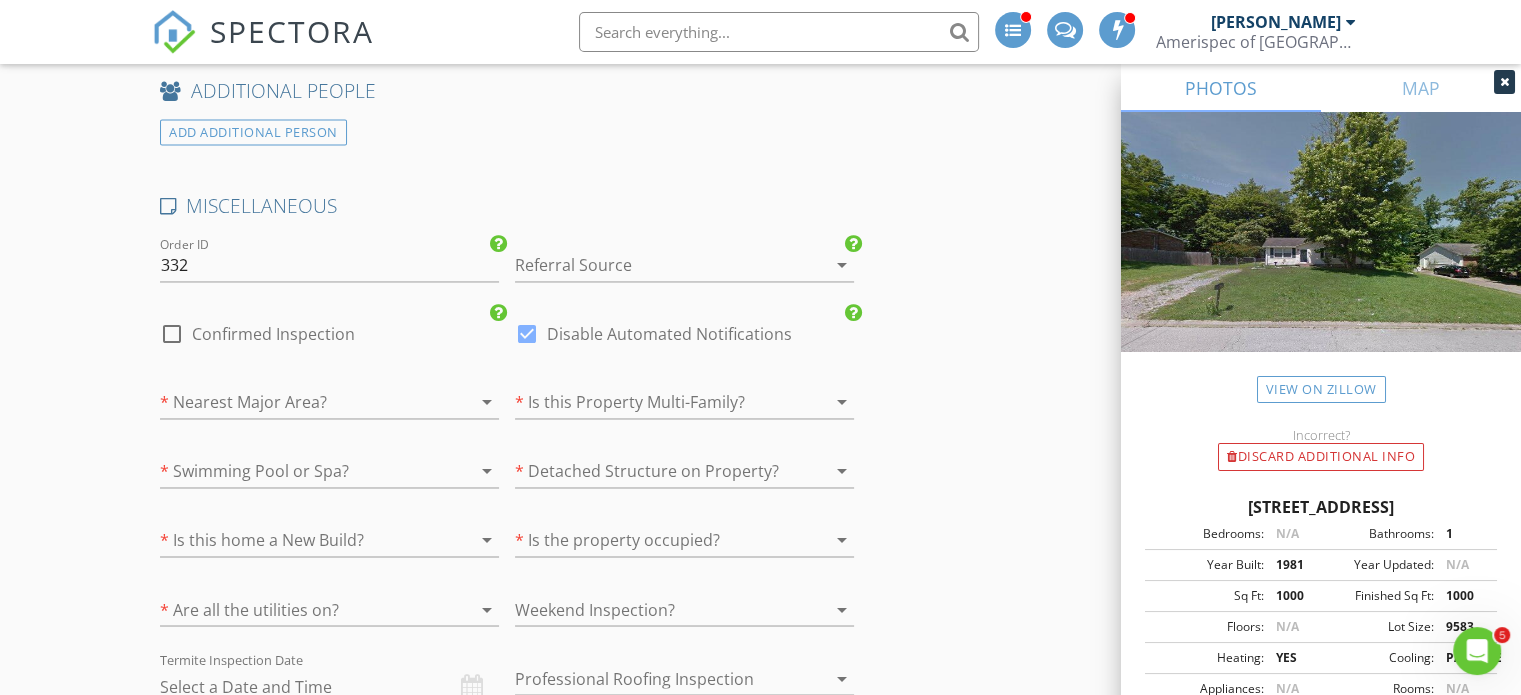 scroll, scrollTop: 3240, scrollLeft: 0, axis: vertical 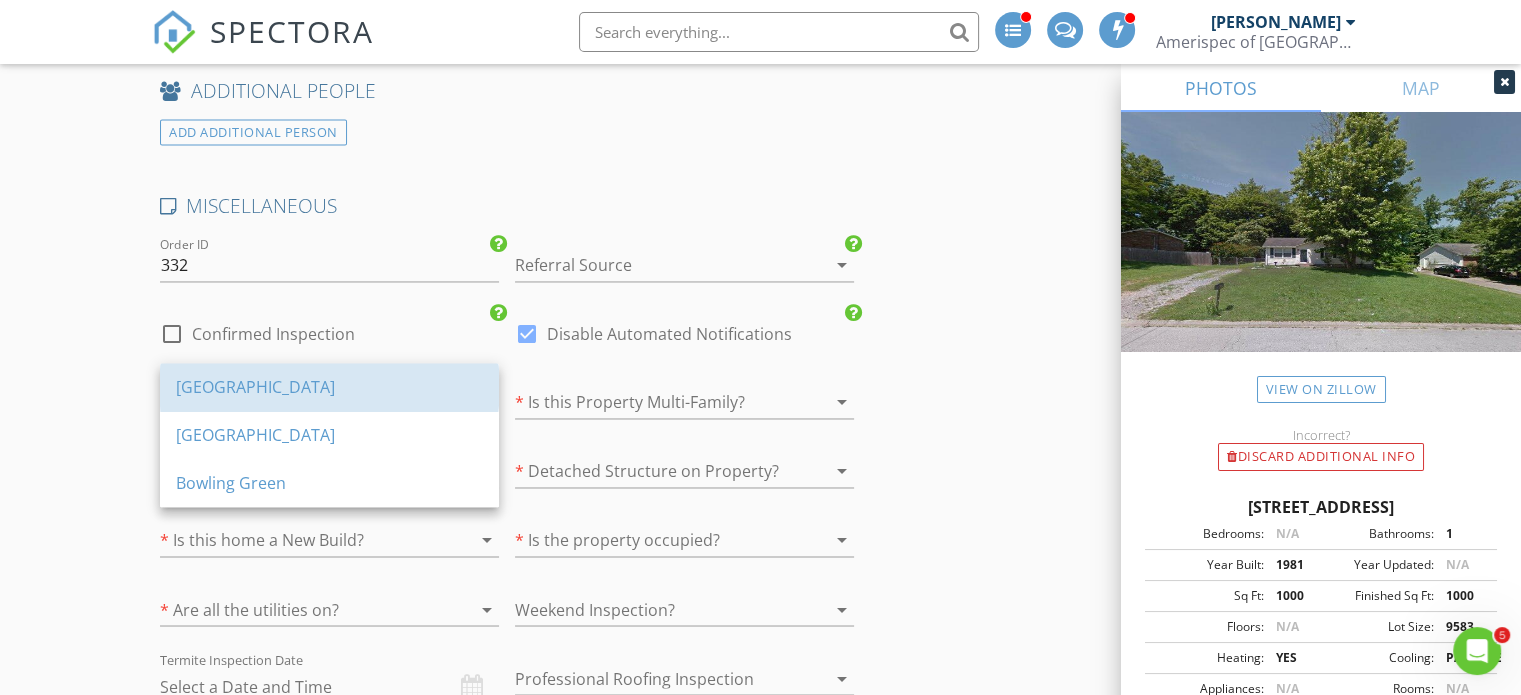click on "Clarksville" at bounding box center [329, 387] 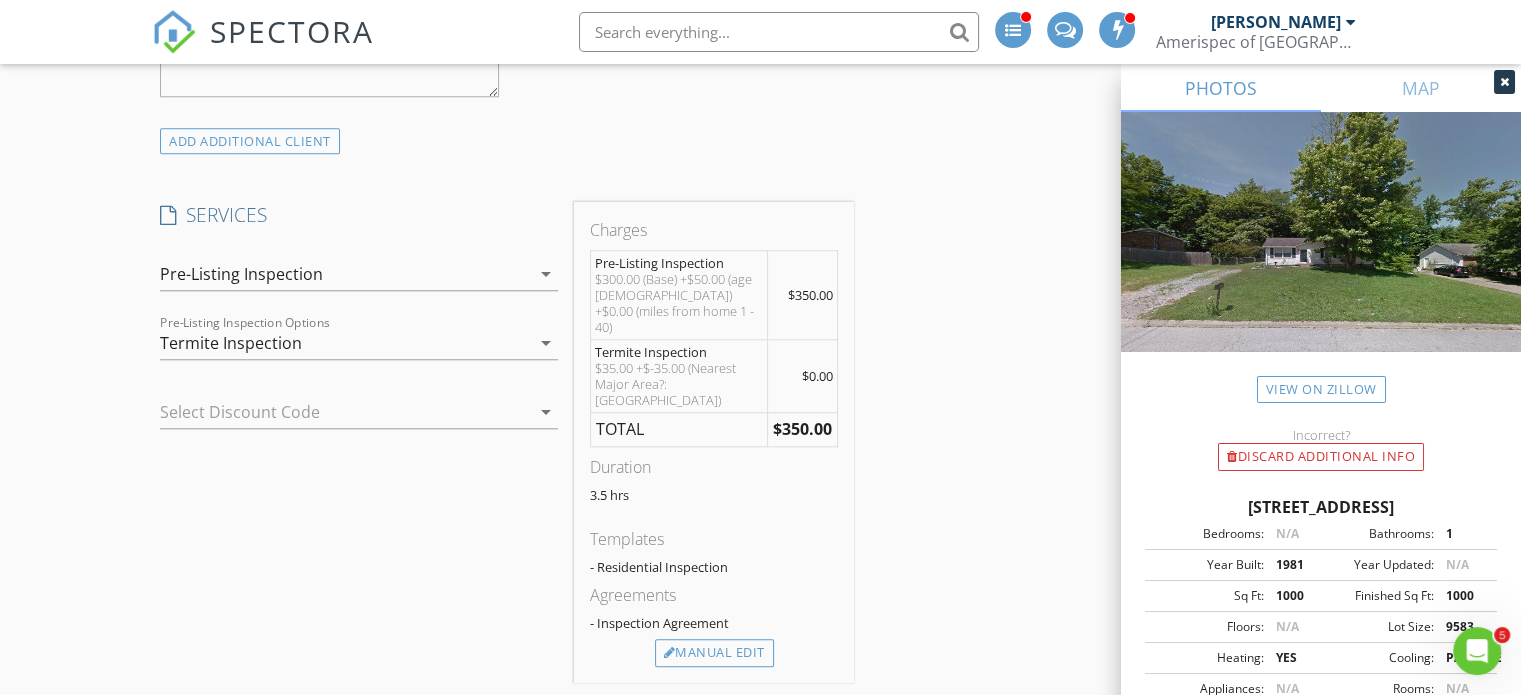 scroll, scrollTop: 1728, scrollLeft: 0, axis: vertical 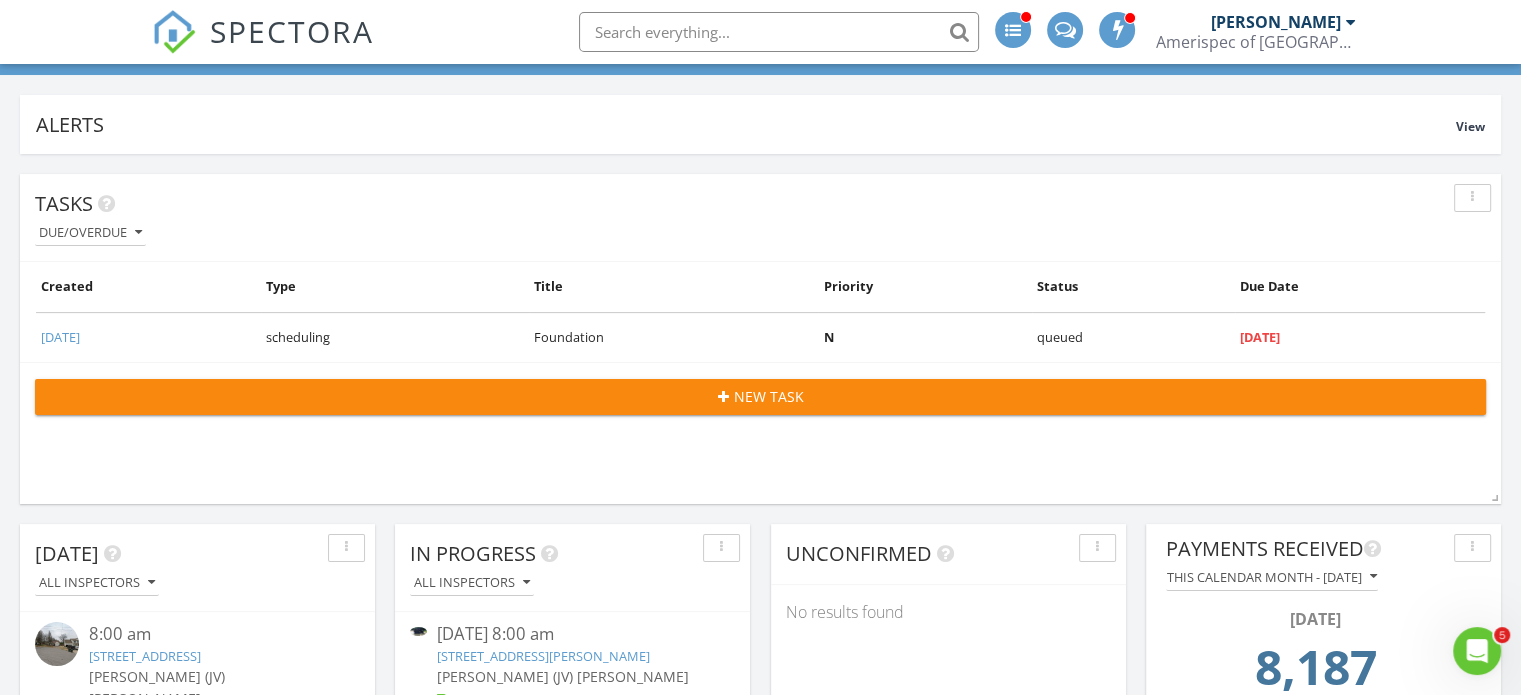 click at bounding box center [779, 32] 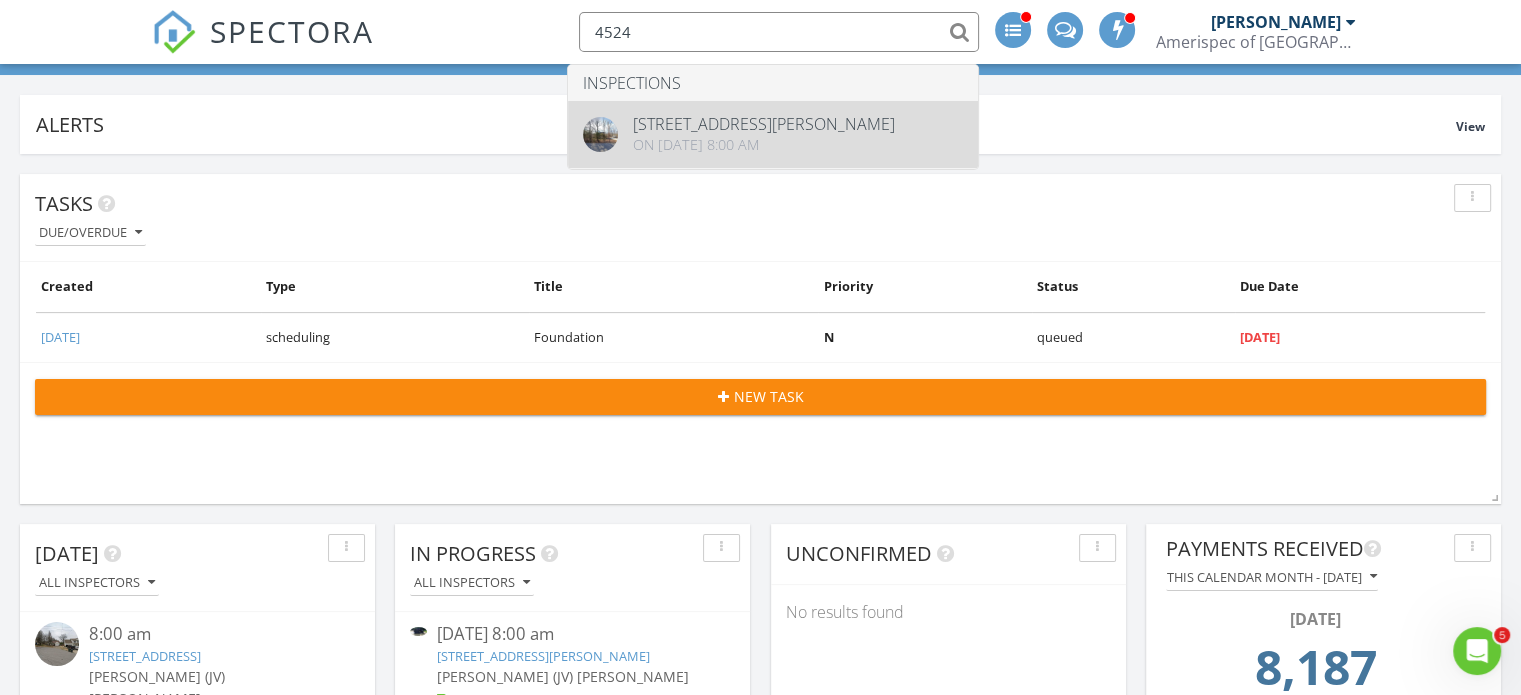 type on "4524" 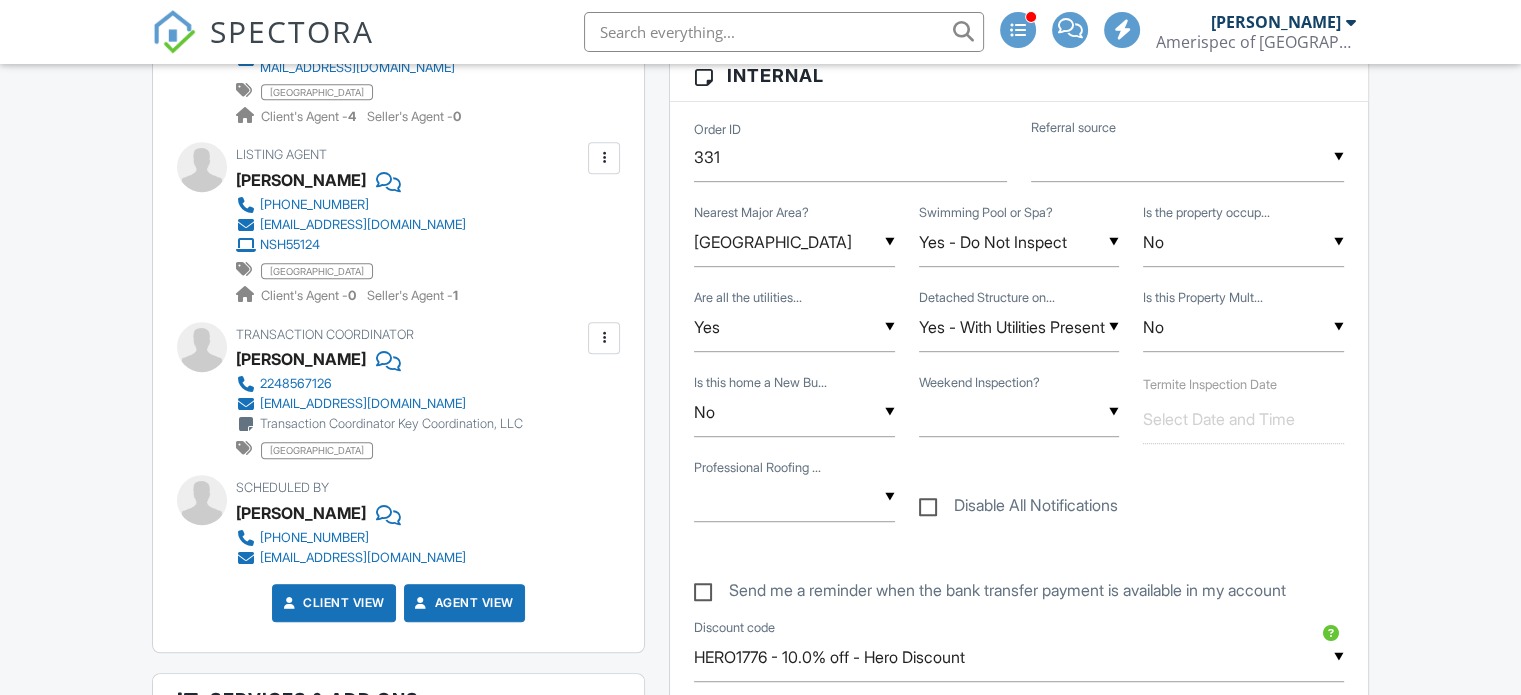 scroll, scrollTop: 1023, scrollLeft: 0, axis: vertical 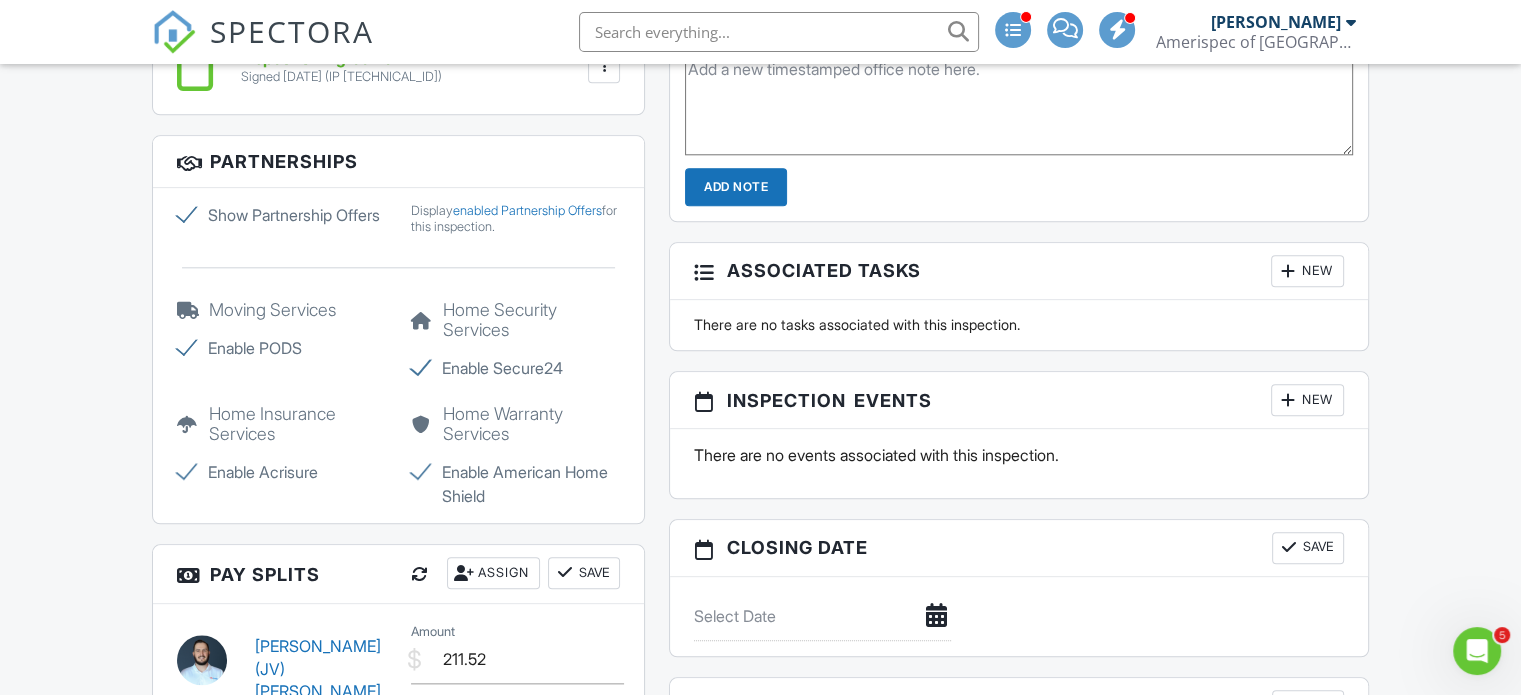 click on "New" at bounding box center (1307, 400) 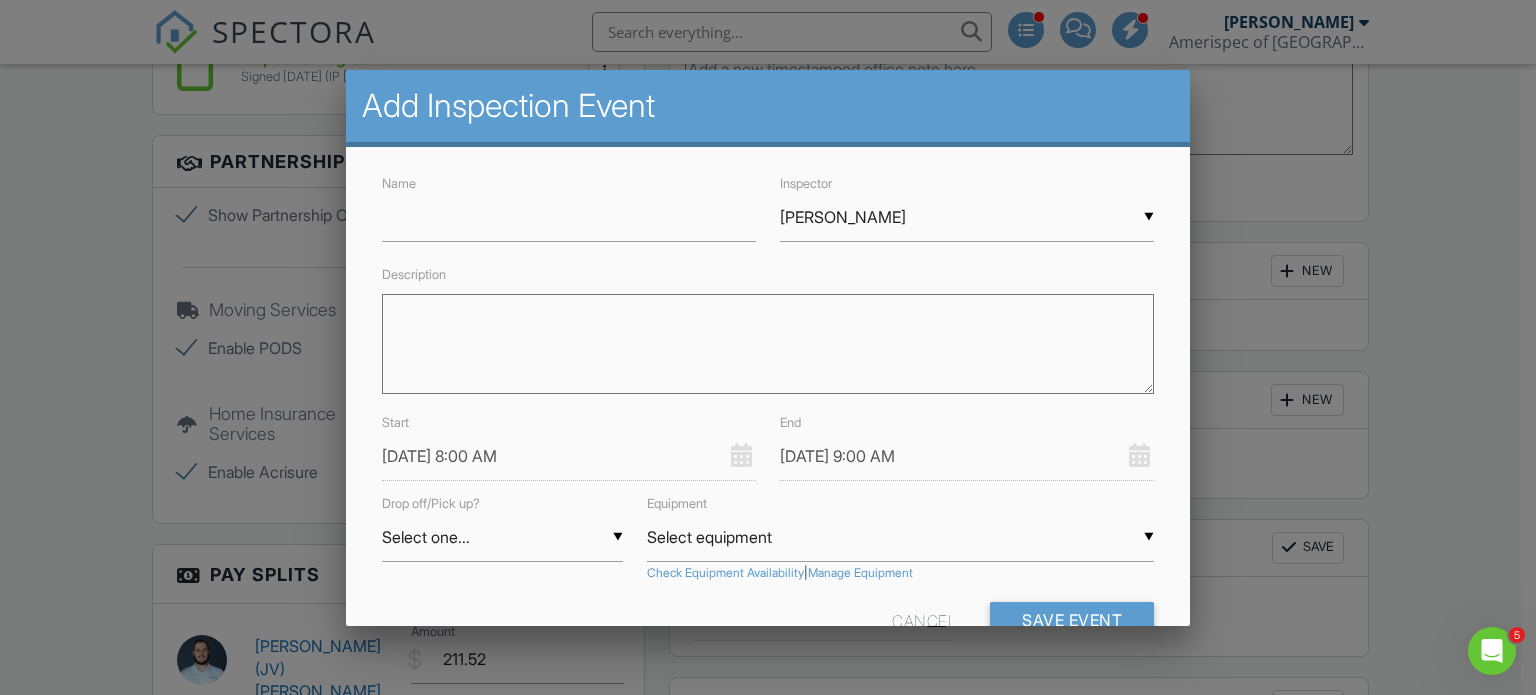 click on "▼ James Munns James Munns James (JV) Vollmer Jon Gilles Reliable Radon Testing Ed Seidenkranz Arrow Exterminators Servall Pest Control James Munns
James (JV) Vollmer
Jon Gilles
Reliable Radon Testing
Ed Seidenkranz
Arrow Exterminators
Servall Pest Control" at bounding box center (967, 217) 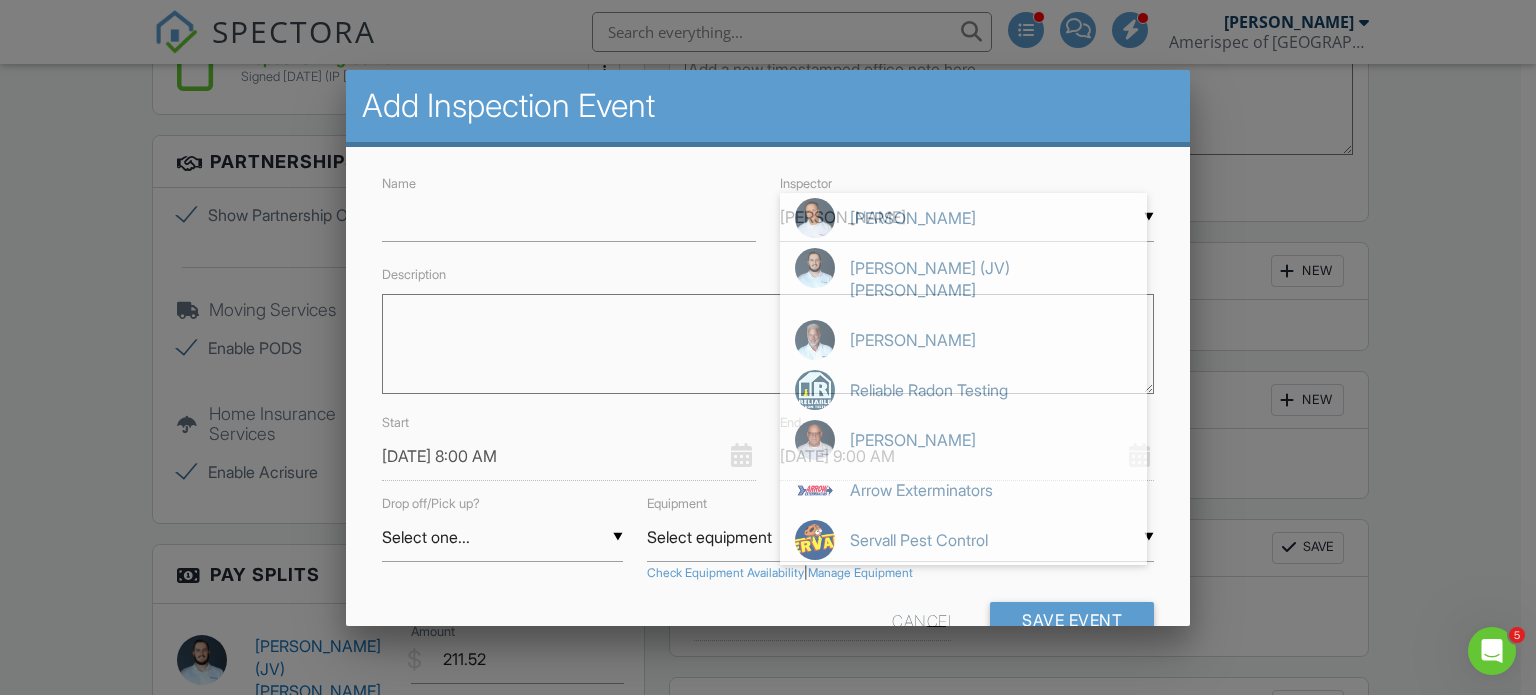 click on "Servall Pest Control" at bounding box center (963, 540) 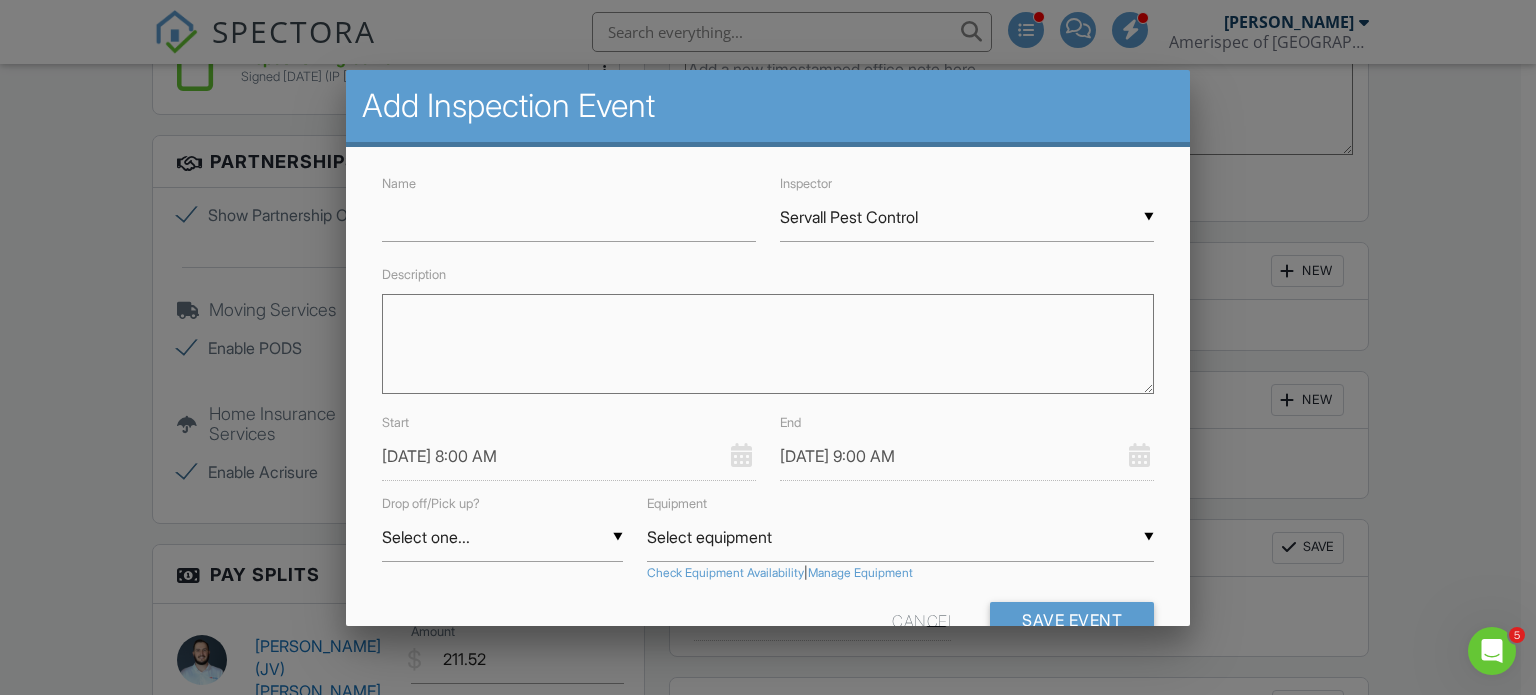 click on "07/11/2025 8:00 AM" at bounding box center [569, 456] 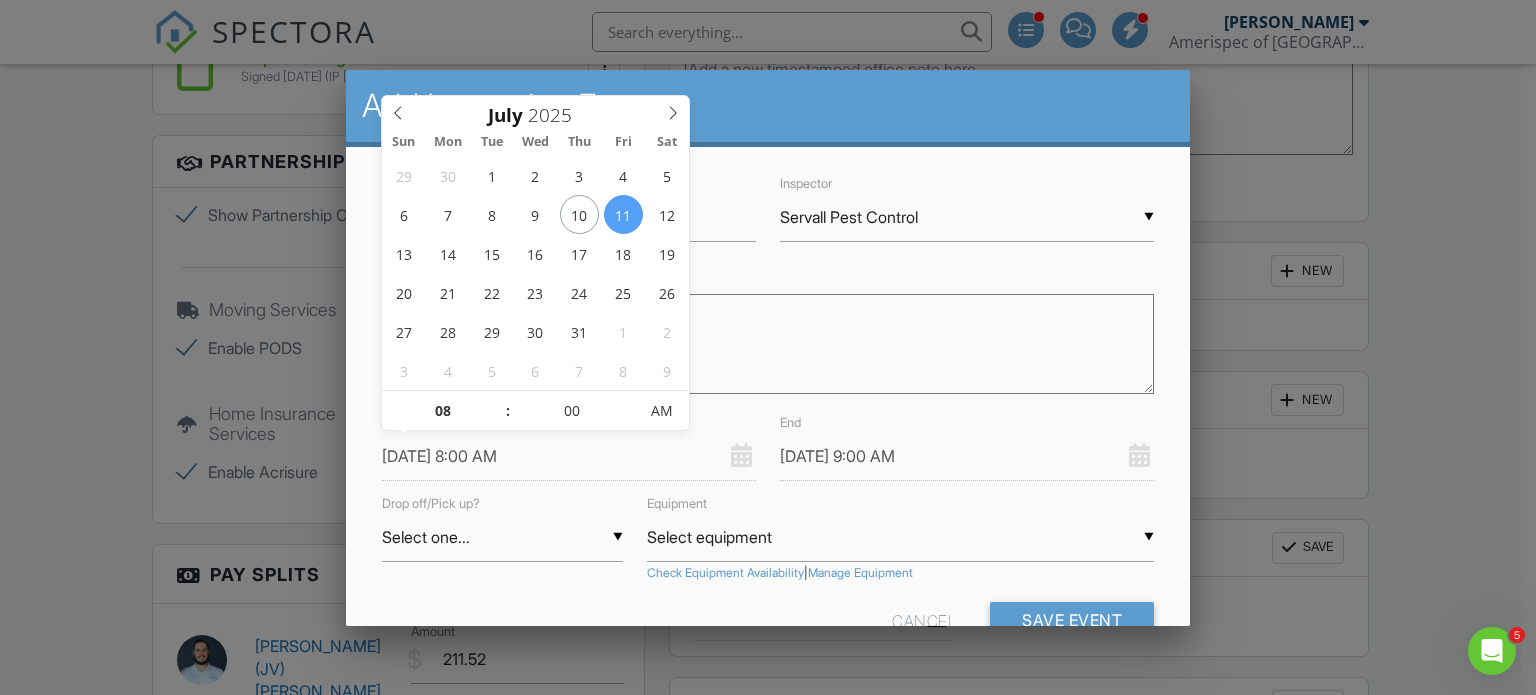type on "09" 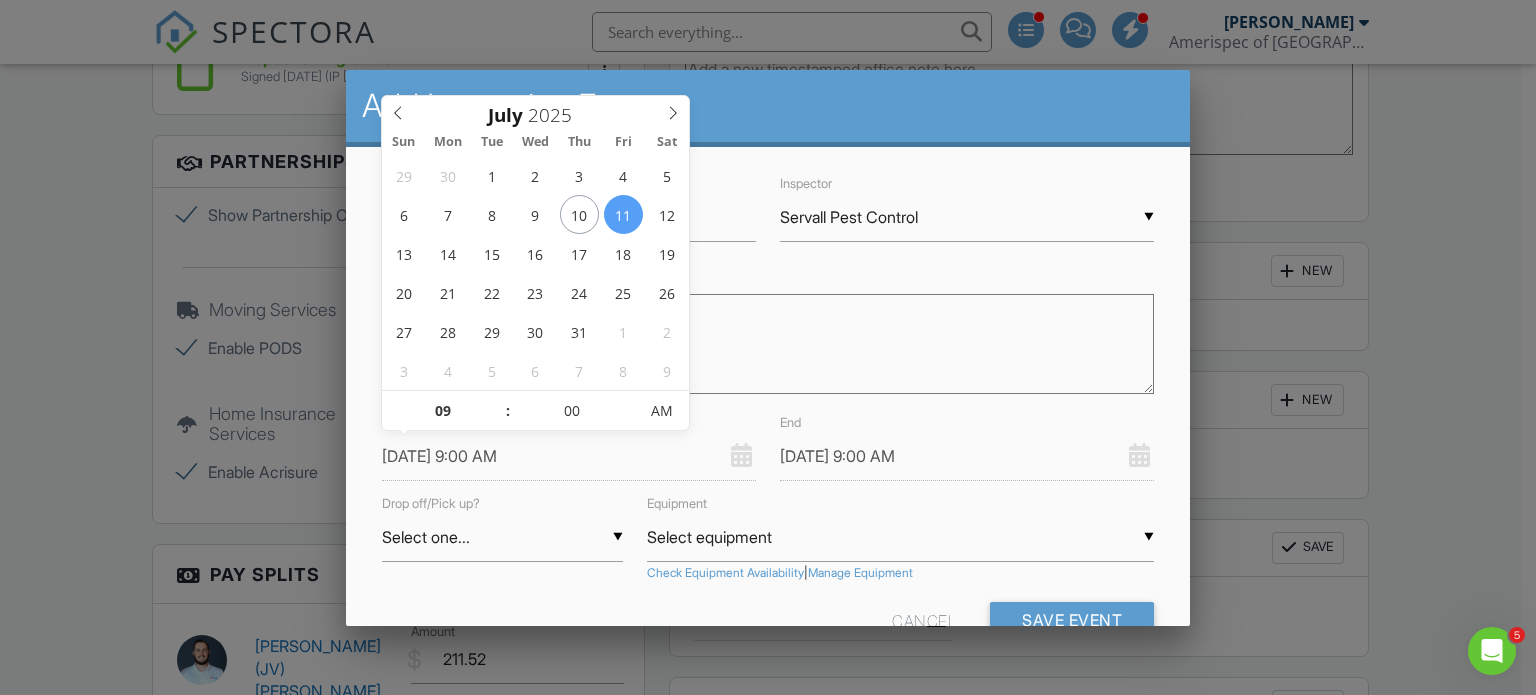 click at bounding box center (498, 401) 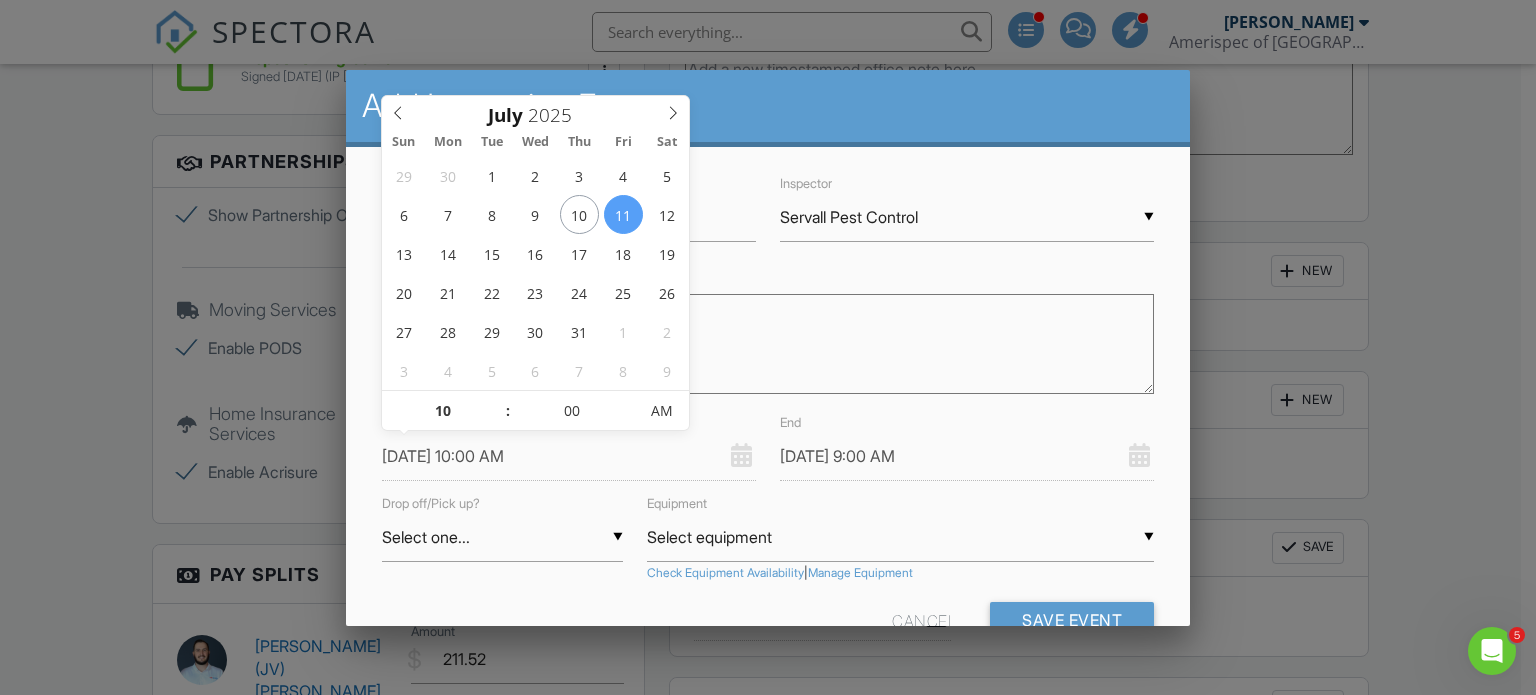 click at bounding box center [498, 401] 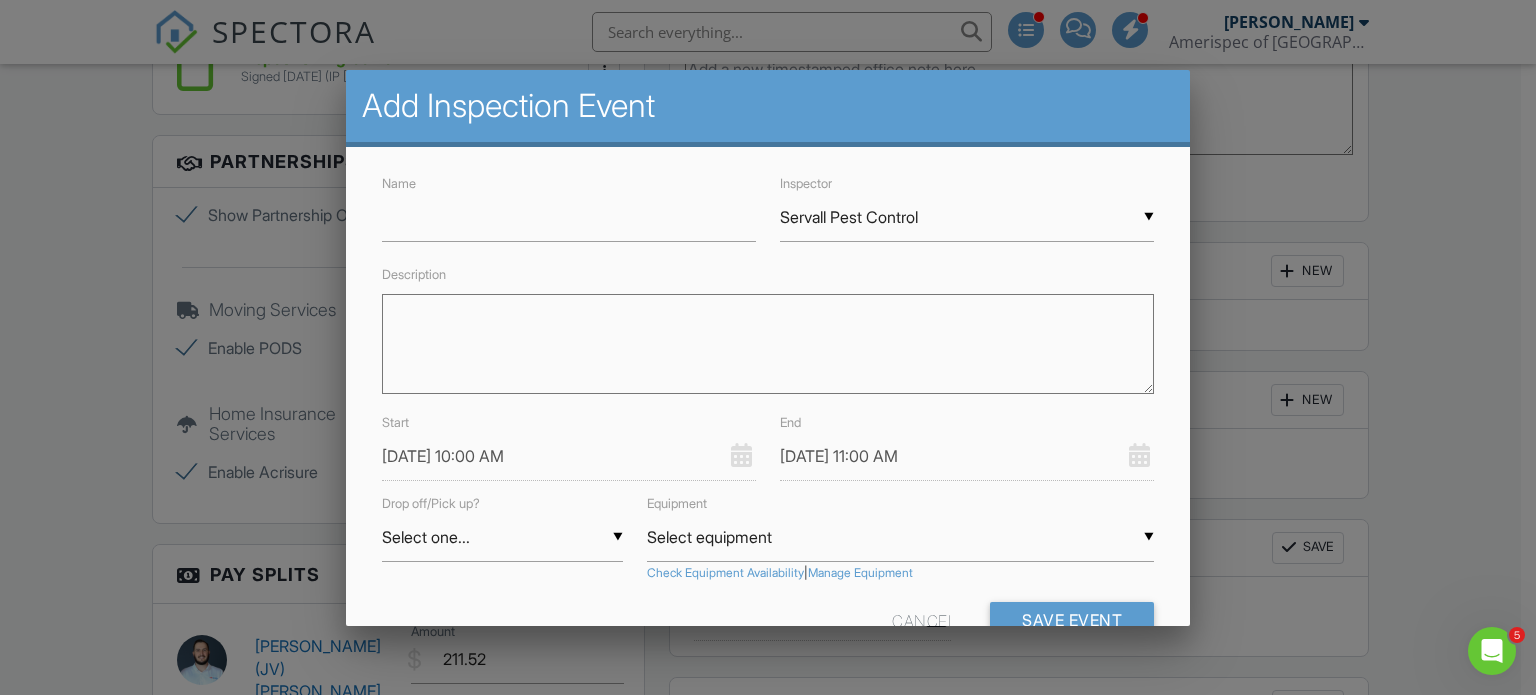 click on "Description" at bounding box center [768, 344] 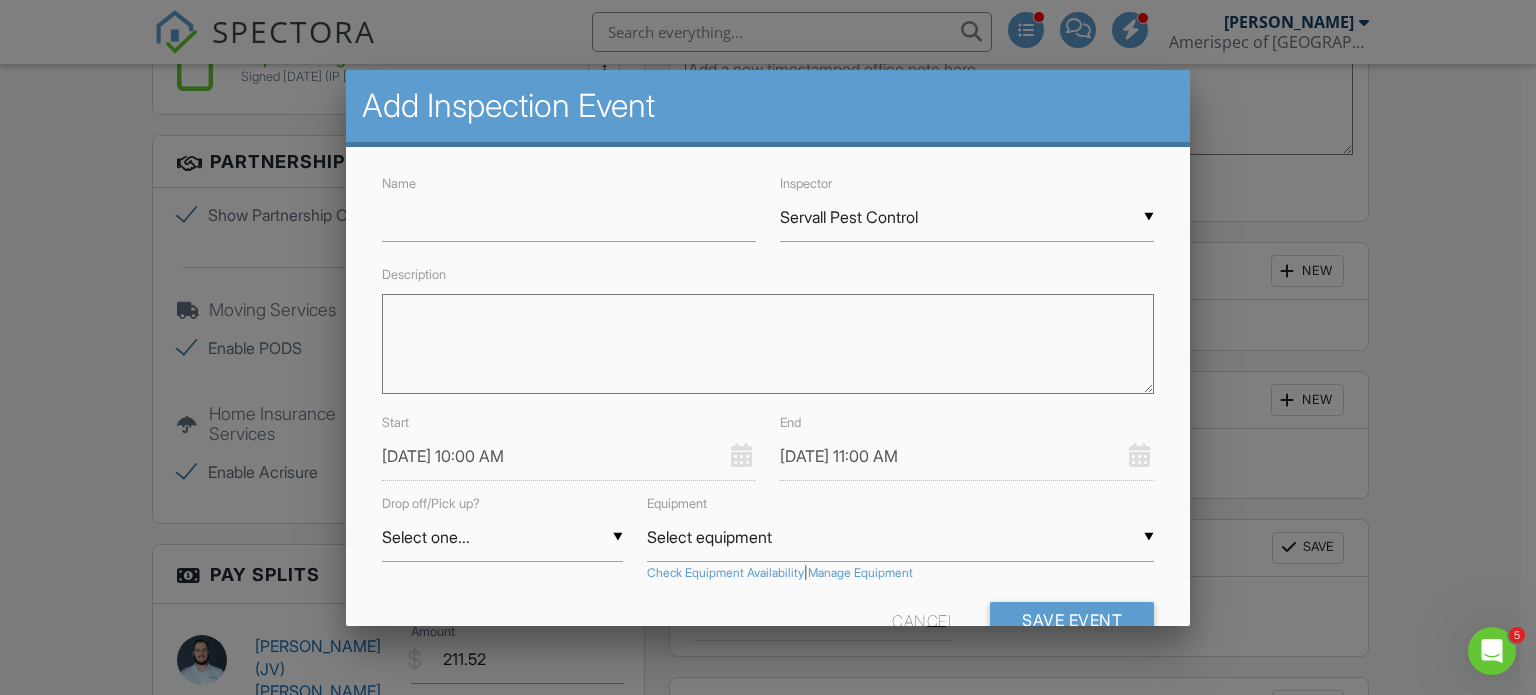 click on "07/11/2025 11:00 AM" at bounding box center [967, 456] 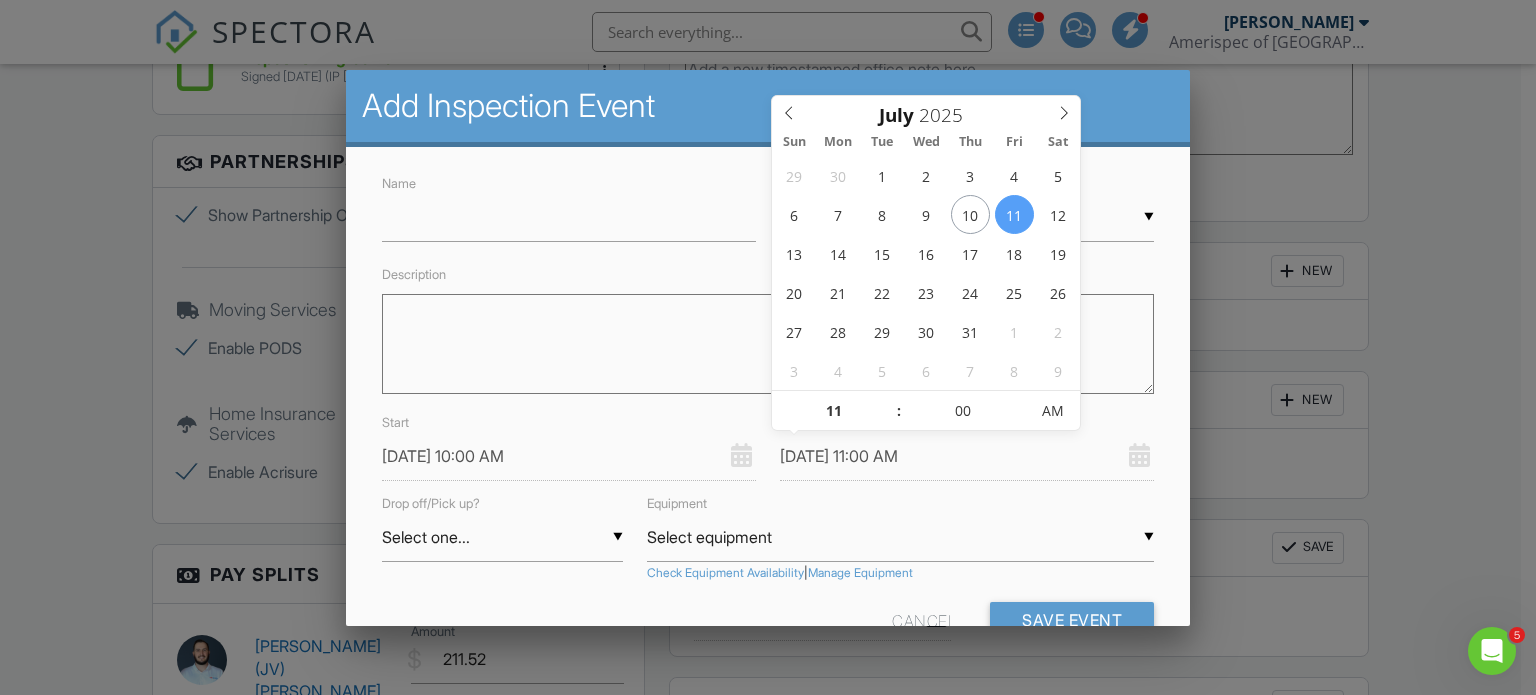 type on "12" 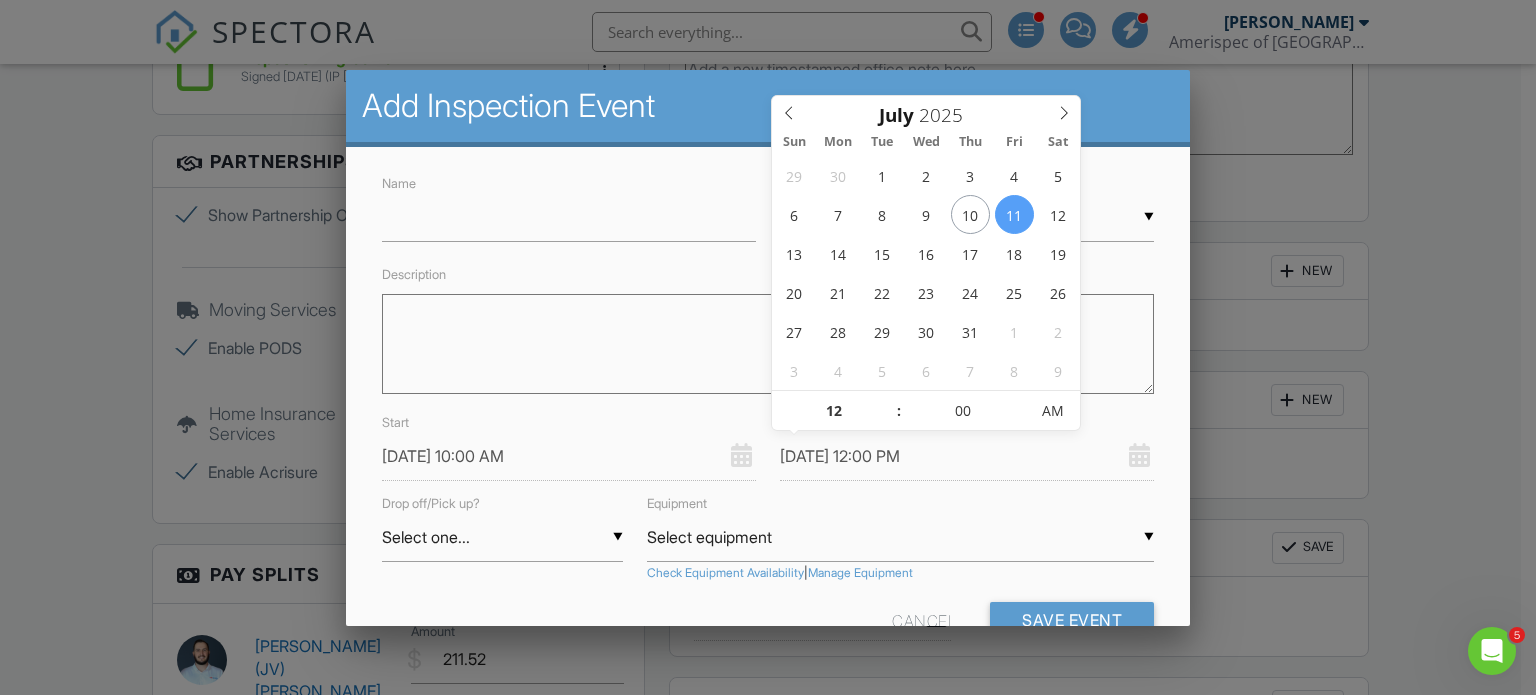 click at bounding box center [889, 401] 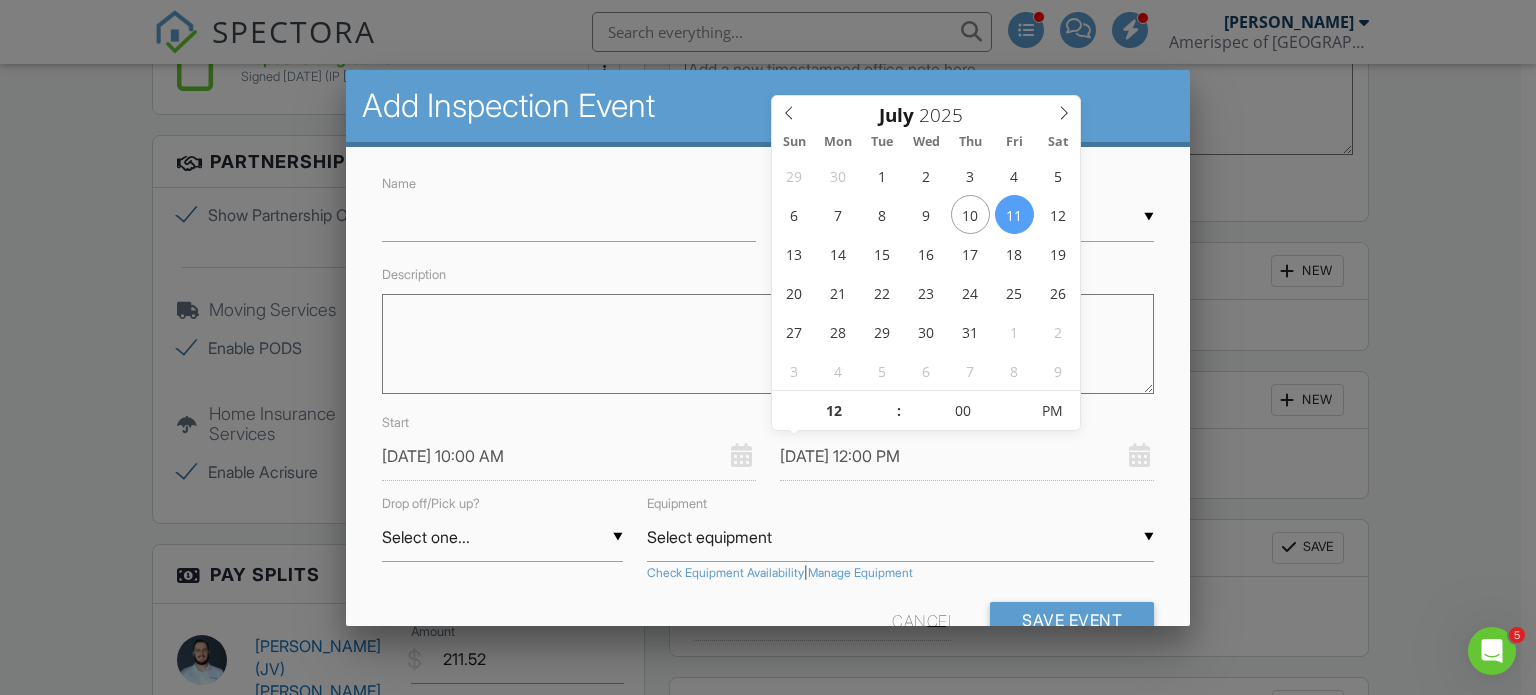 click on "Name
Inspector
▼ Servall Pest Control James Munns James (JV) Vollmer Jon Gilles Reliable Radon Testing Ed Seidenkranz Arrow Exterminators Servall Pest Control James Munns
James (JV) Vollmer
Jon Gilles
Reliable Radon Testing
Ed Seidenkranz
Arrow Exterminators
Servall Pest Control
Description
Start
07/11/2025 10:00 AM
End
07/11/2025 12:00 PM
Drop off/Pick up?
▼ Select one... Select one... Drop Pickup Select one...
Drop
Pickup
Equipment
▼ Select equipment Select equipment Rn-1 (S/N: 400000130) Rn-2 (S/N: 400000124) Rn-3 (S/N: 400000128) Rn-4 (S/N: 400000123) Rn-5 (S/N: 400000125) Rn-6 (S/N: 400000127) Rn-7 (S/N: 400000126) Rn-8 (S/N: 400000129) Select equipment
Rn-1 (S/N: 400000130)
Rn-2 (S/N: 400000124)
Rn-3 (S/N: 400000128)
Rn-4 (S/N: 400000123)
Rn-5 (S/N: 400000125)
Rn-6 (S/N: 400000127)
Rn-7 (S/N: 400000126)
Rn-8 (S/N: 400000129)
Check Equipment Availability
|
Manage Equipment" at bounding box center (768, 422) 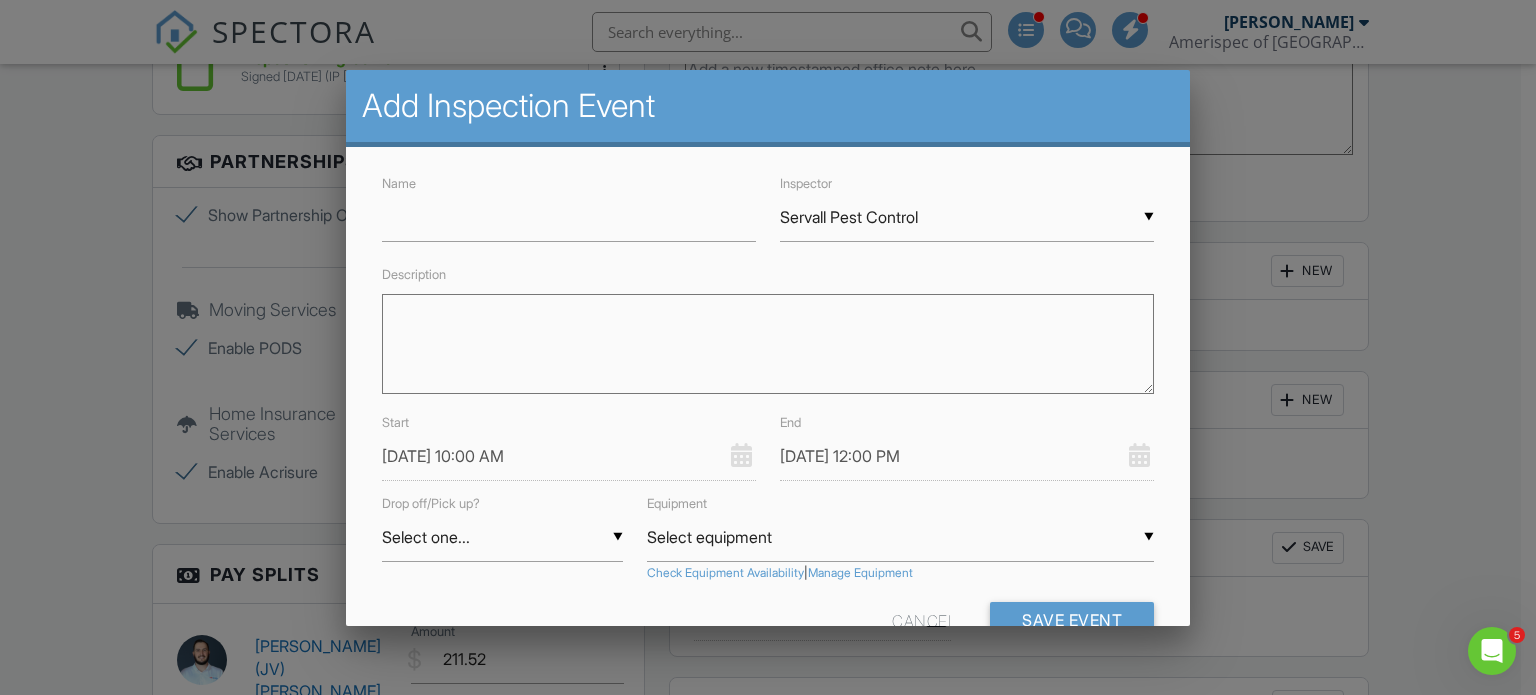 scroll, scrollTop: 71, scrollLeft: 0, axis: vertical 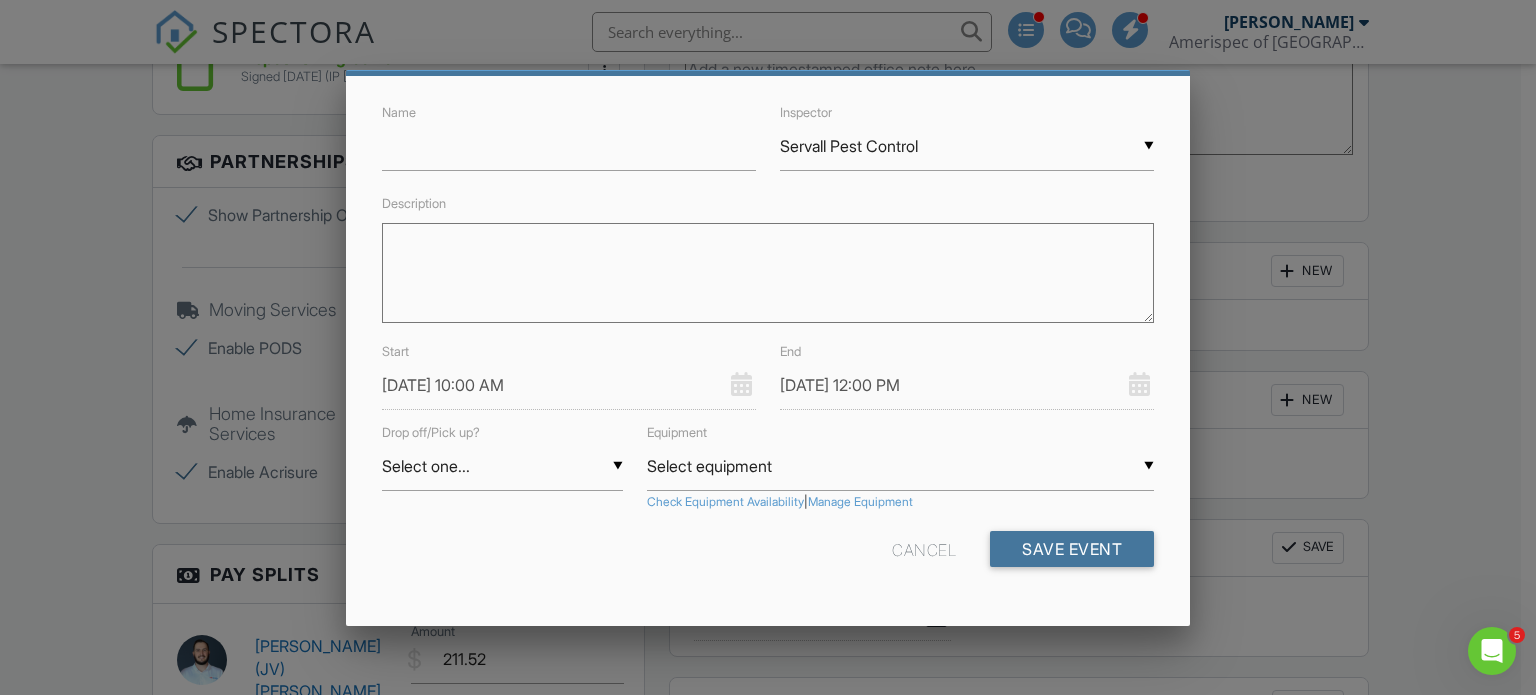 click on "Save Event" at bounding box center [1072, 549] 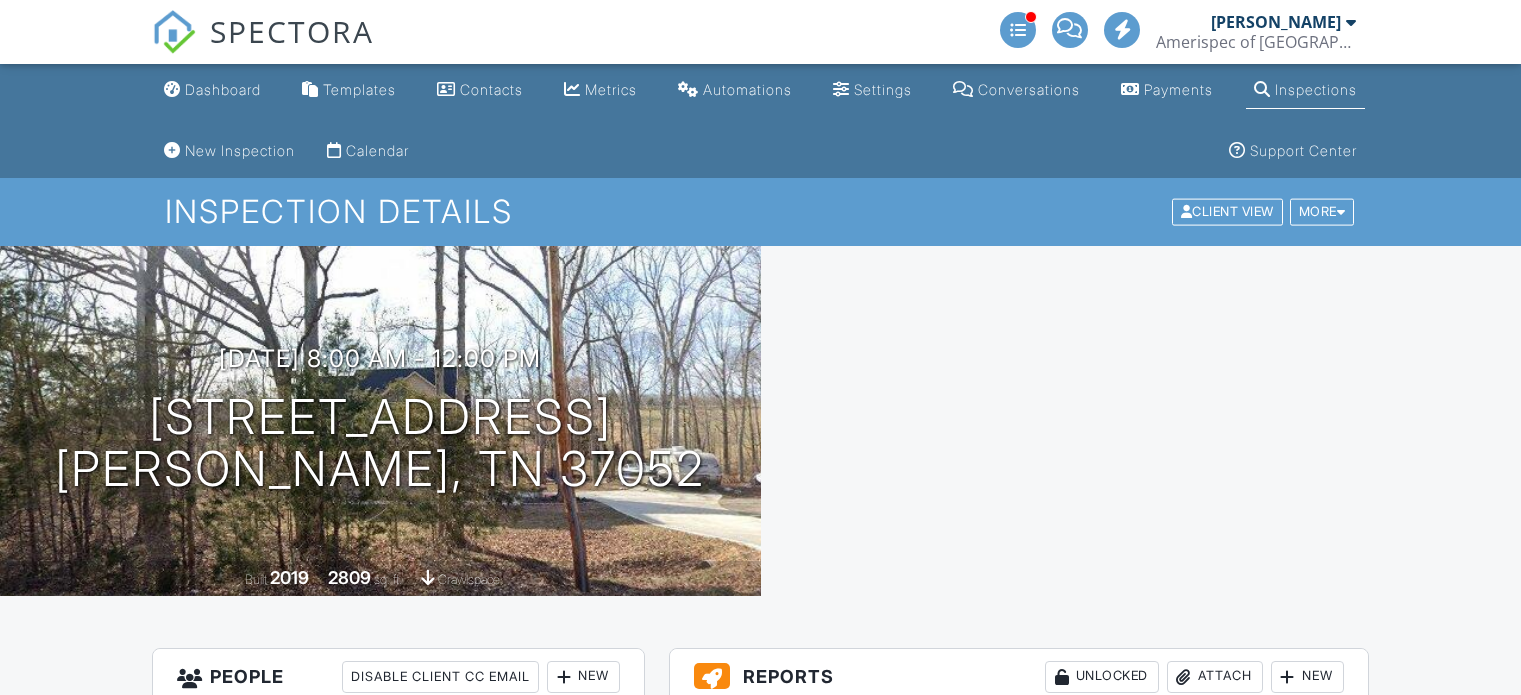 scroll, scrollTop: 0, scrollLeft: 0, axis: both 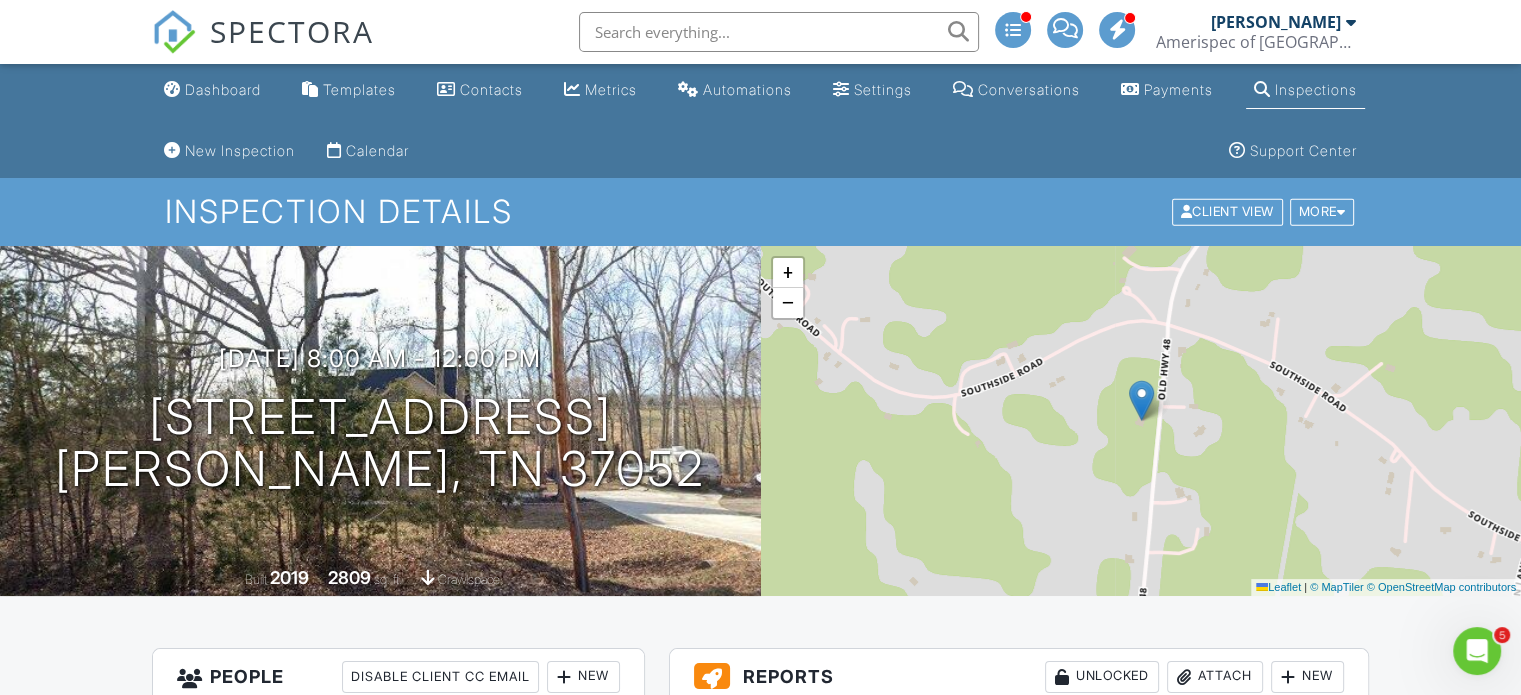 click on "Dashboard" at bounding box center [212, 90] 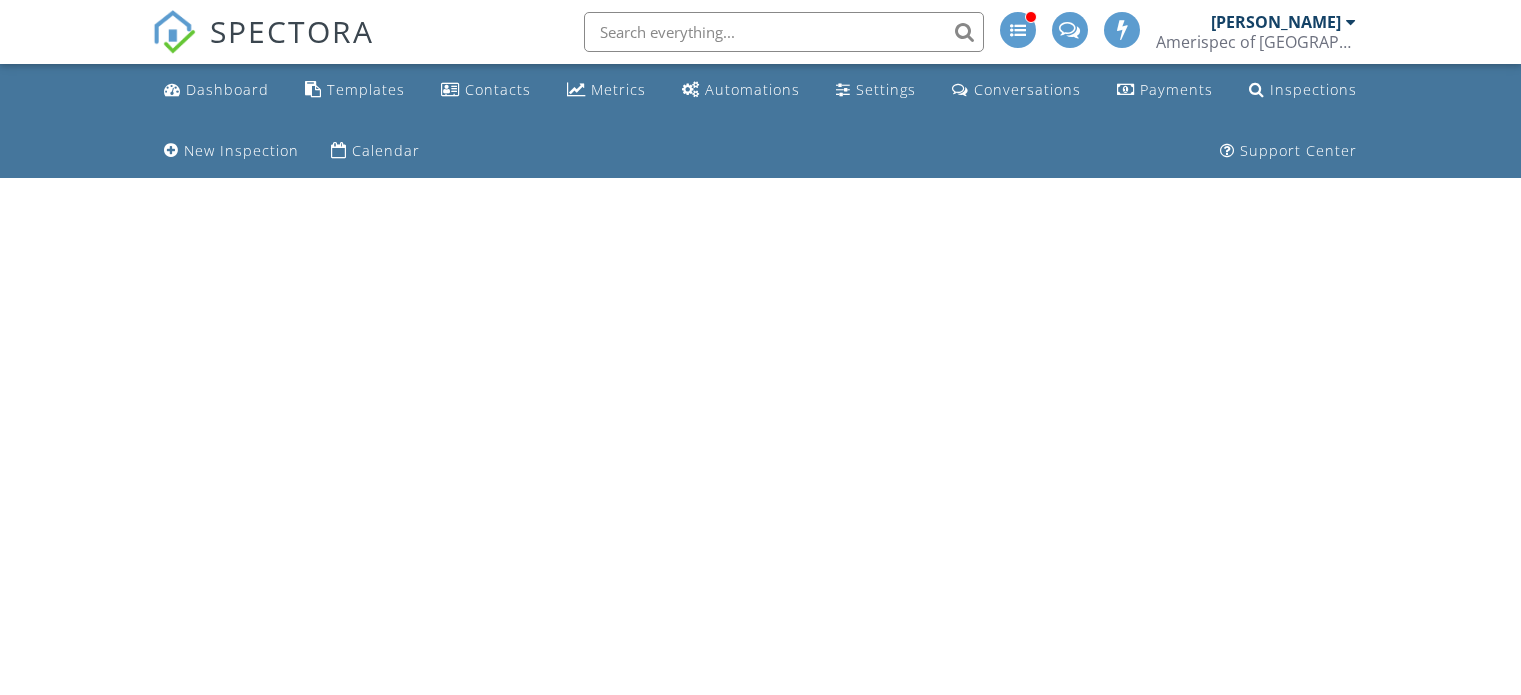 scroll, scrollTop: 0, scrollLeft: 0, axis: both 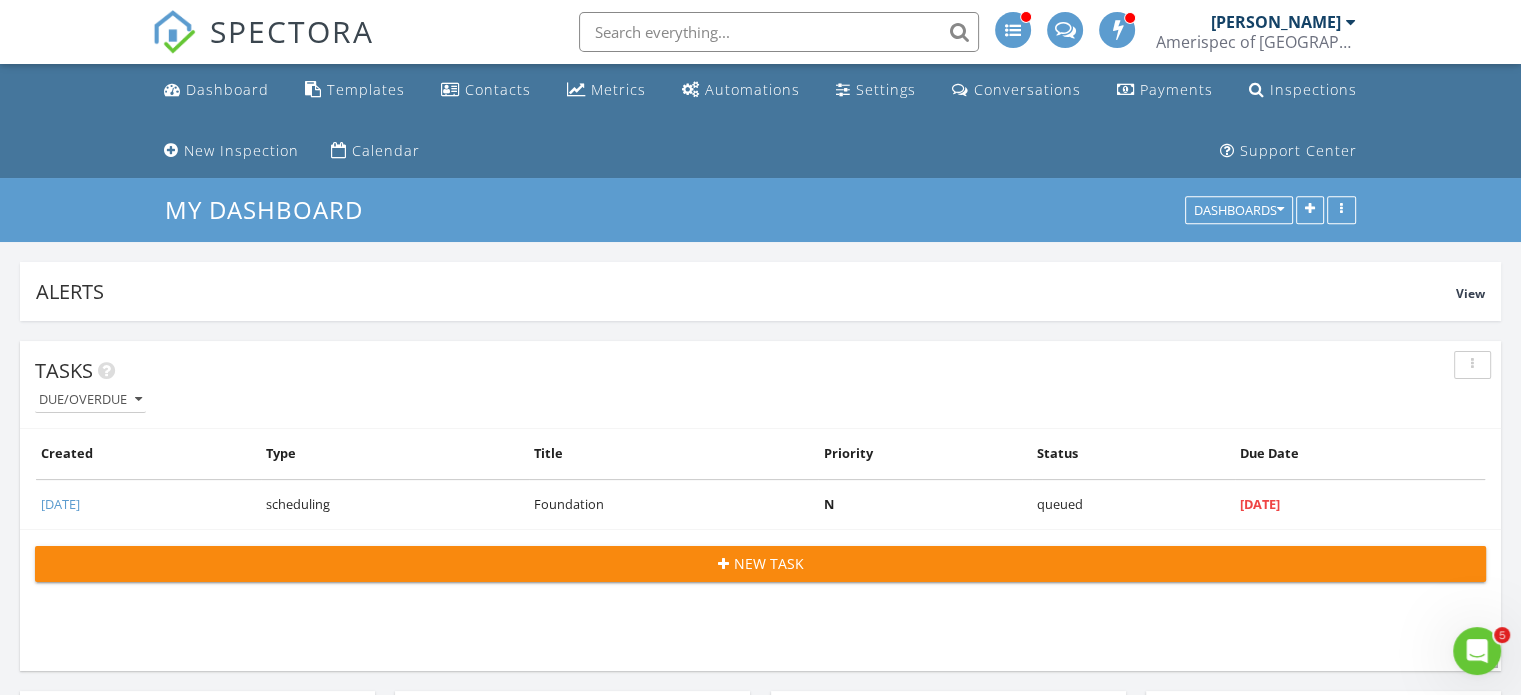 click at bounding box center [1013, 30] 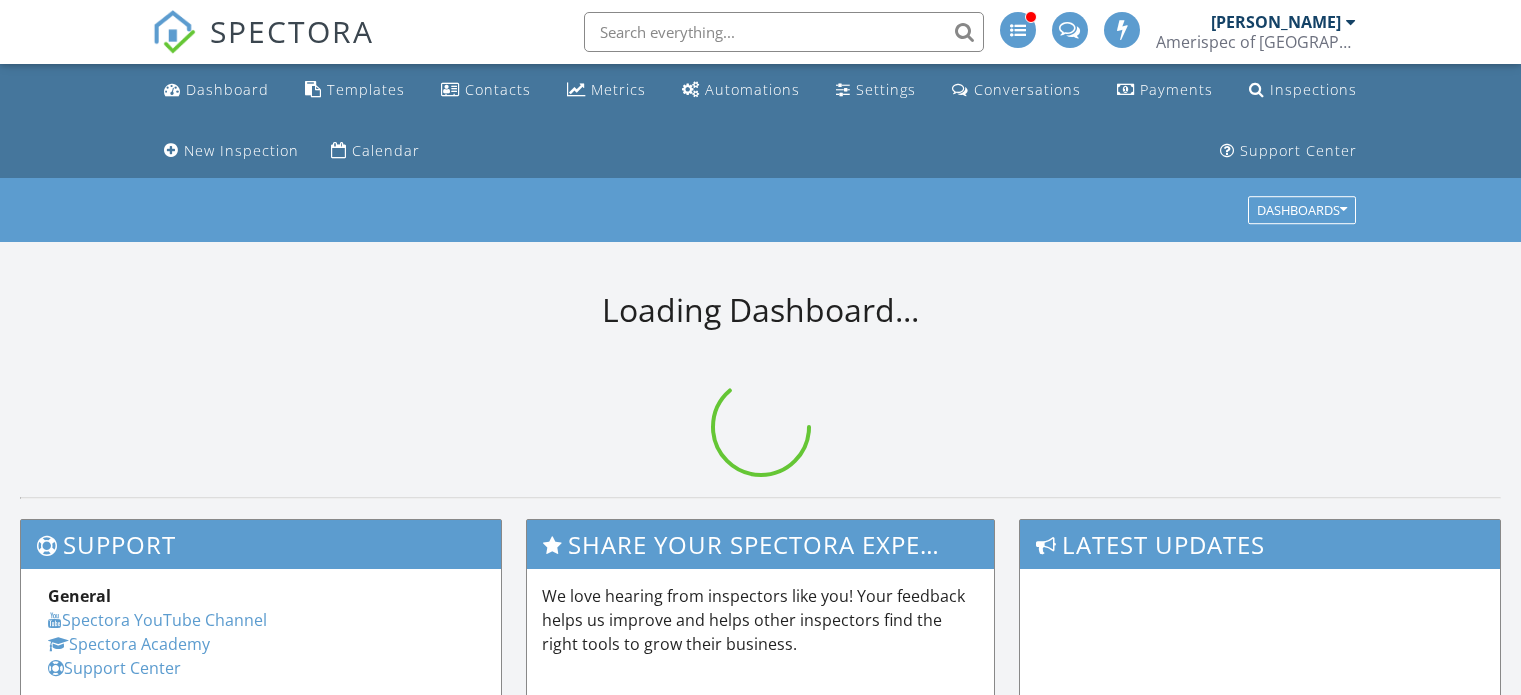 scroll, scrollTop: 0, scrollLeft: 0, axis: both 